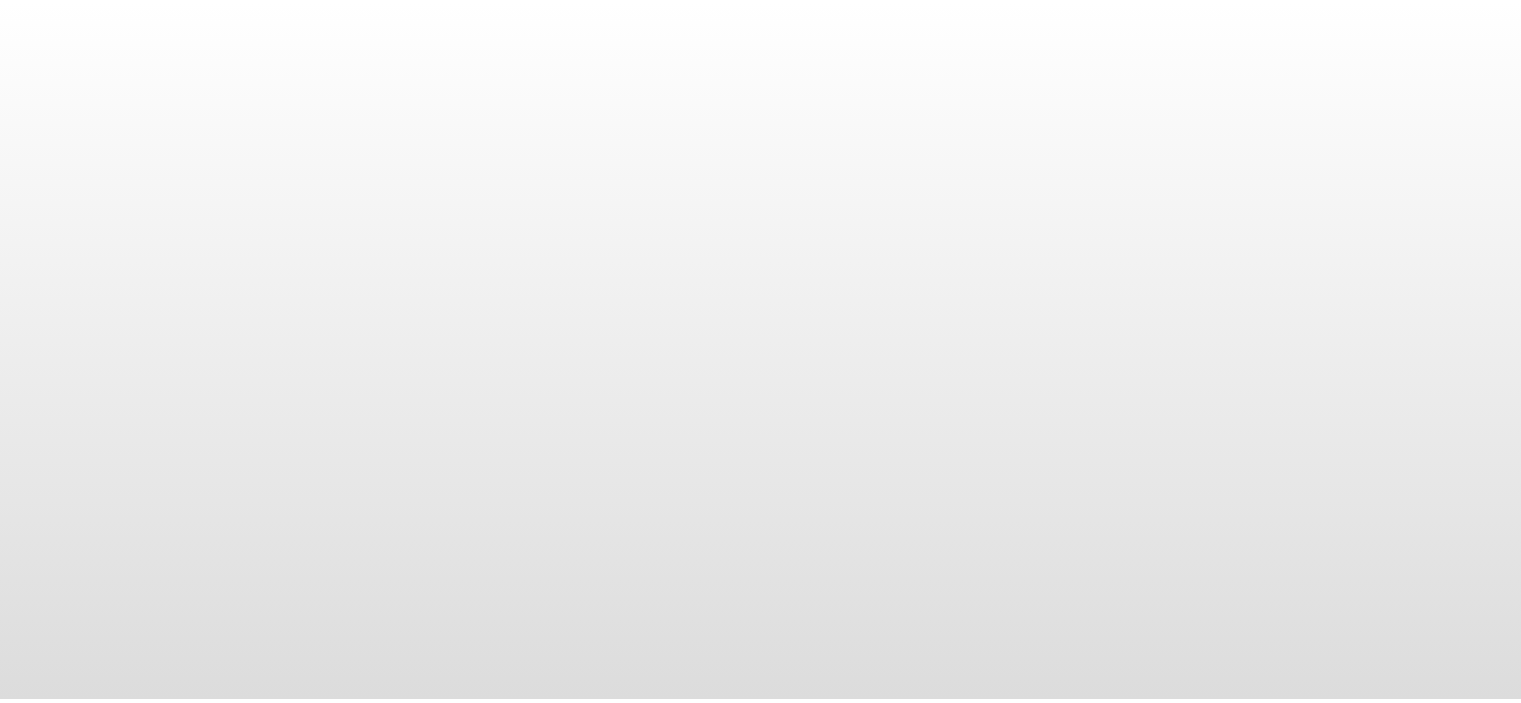 scroll, scrollTop: 0, scrollLeft: 0, axis: both 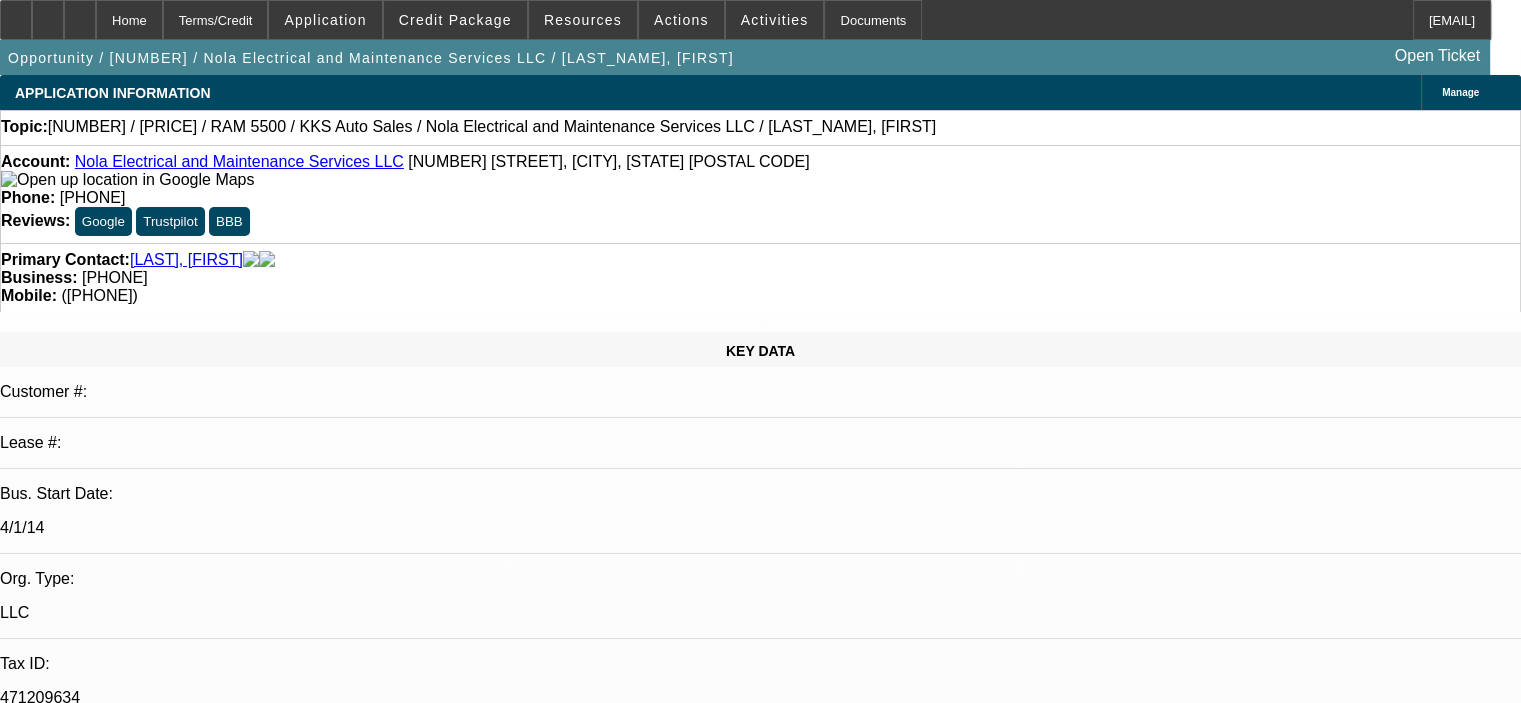 select on "0.1" 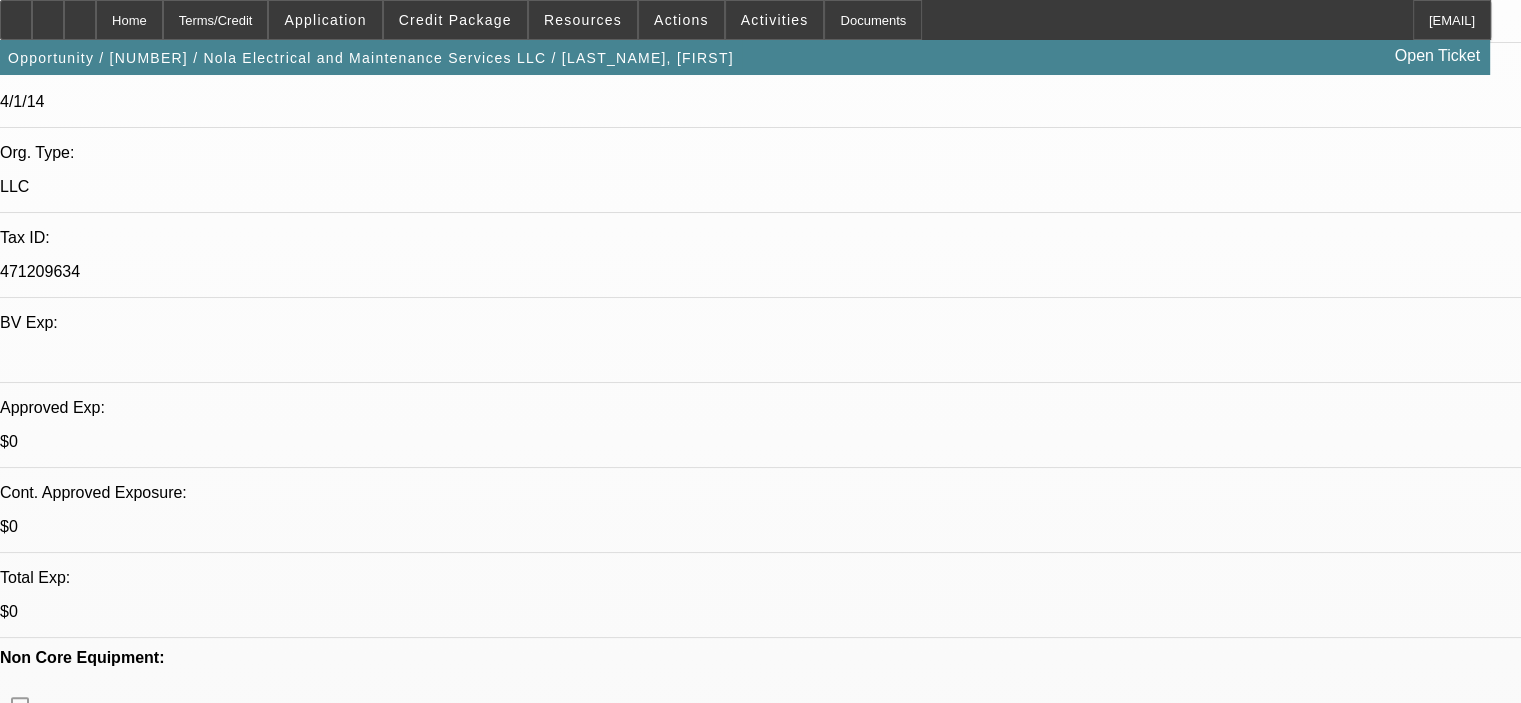 scroll, scrollTop: 516, scrollLeft: 0, axis: vertical 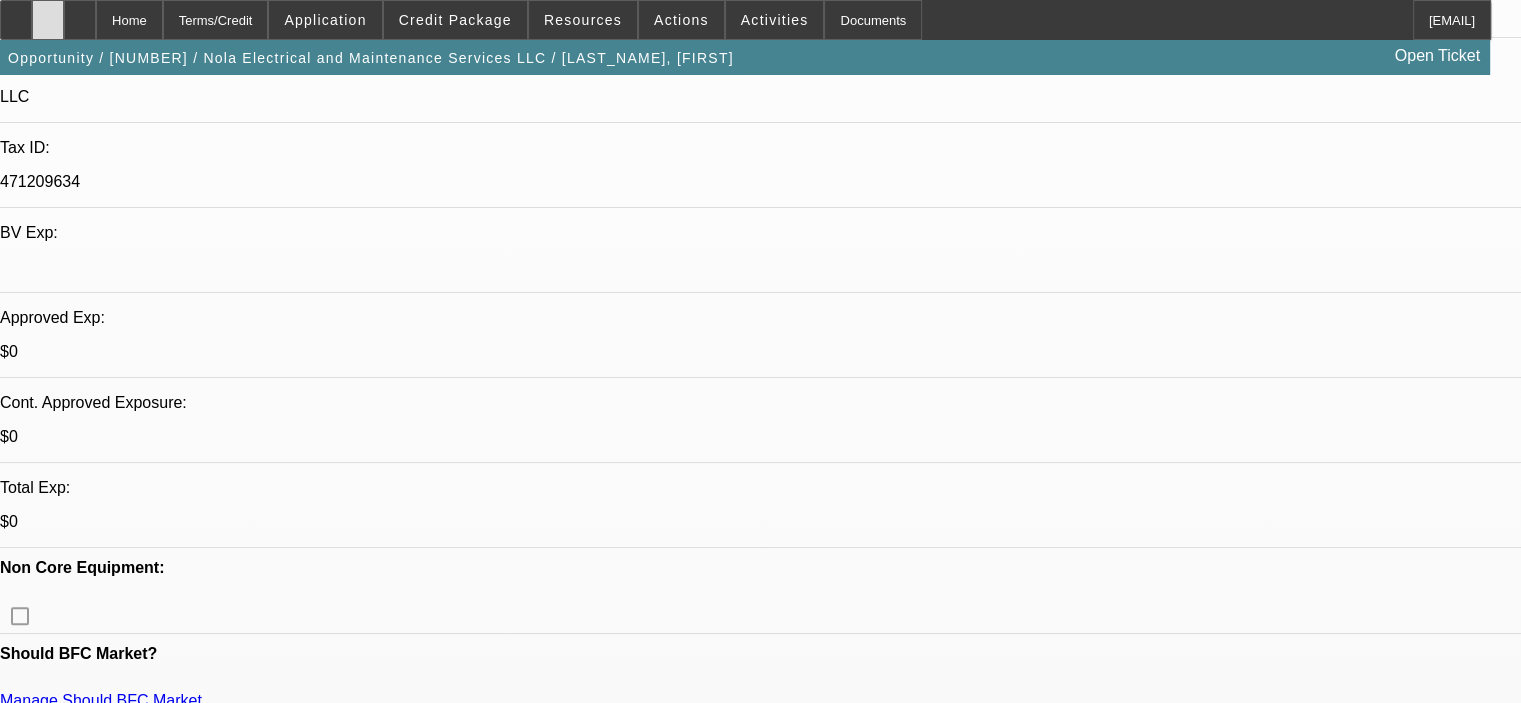 click at bounding box center [48, 20] 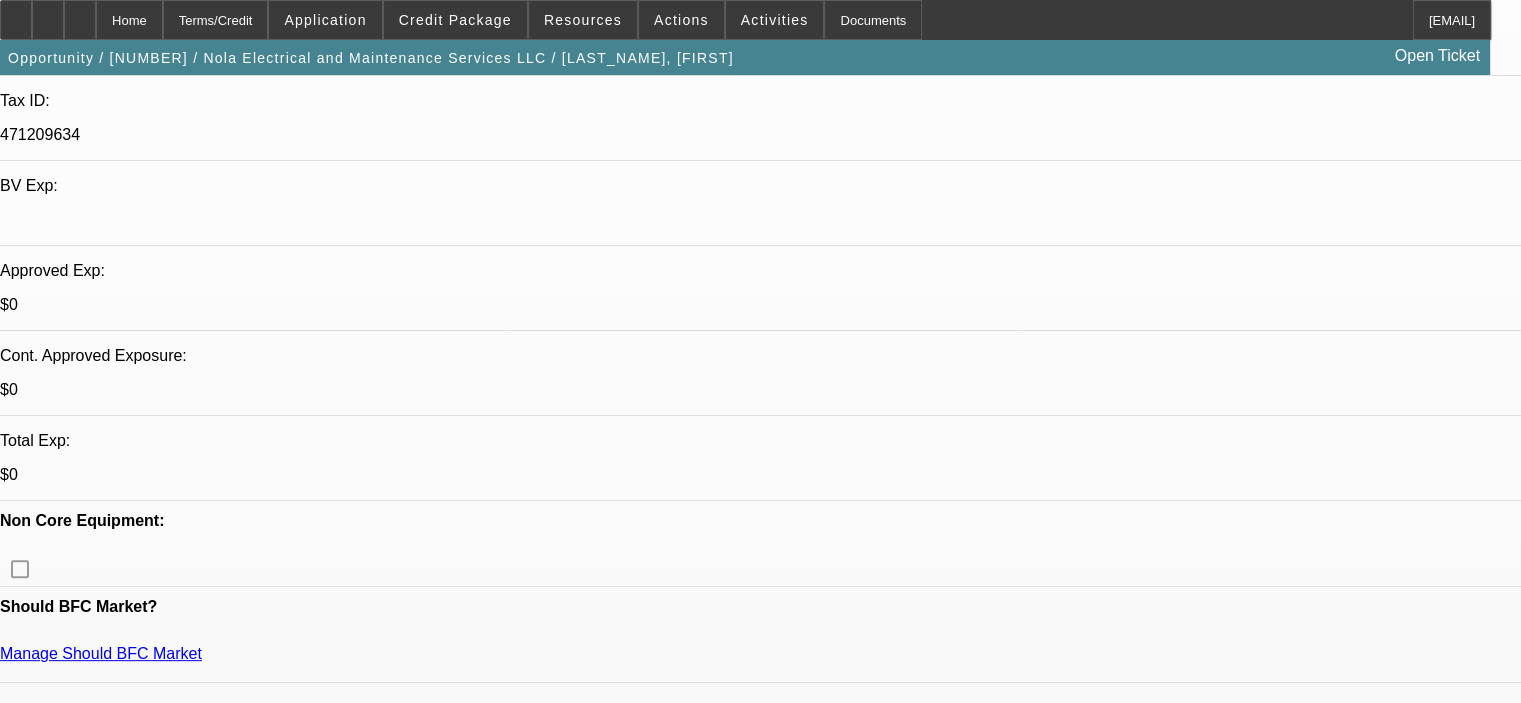 scroll, scrollTop: 516, scrollLeft: 0, axis: vertical 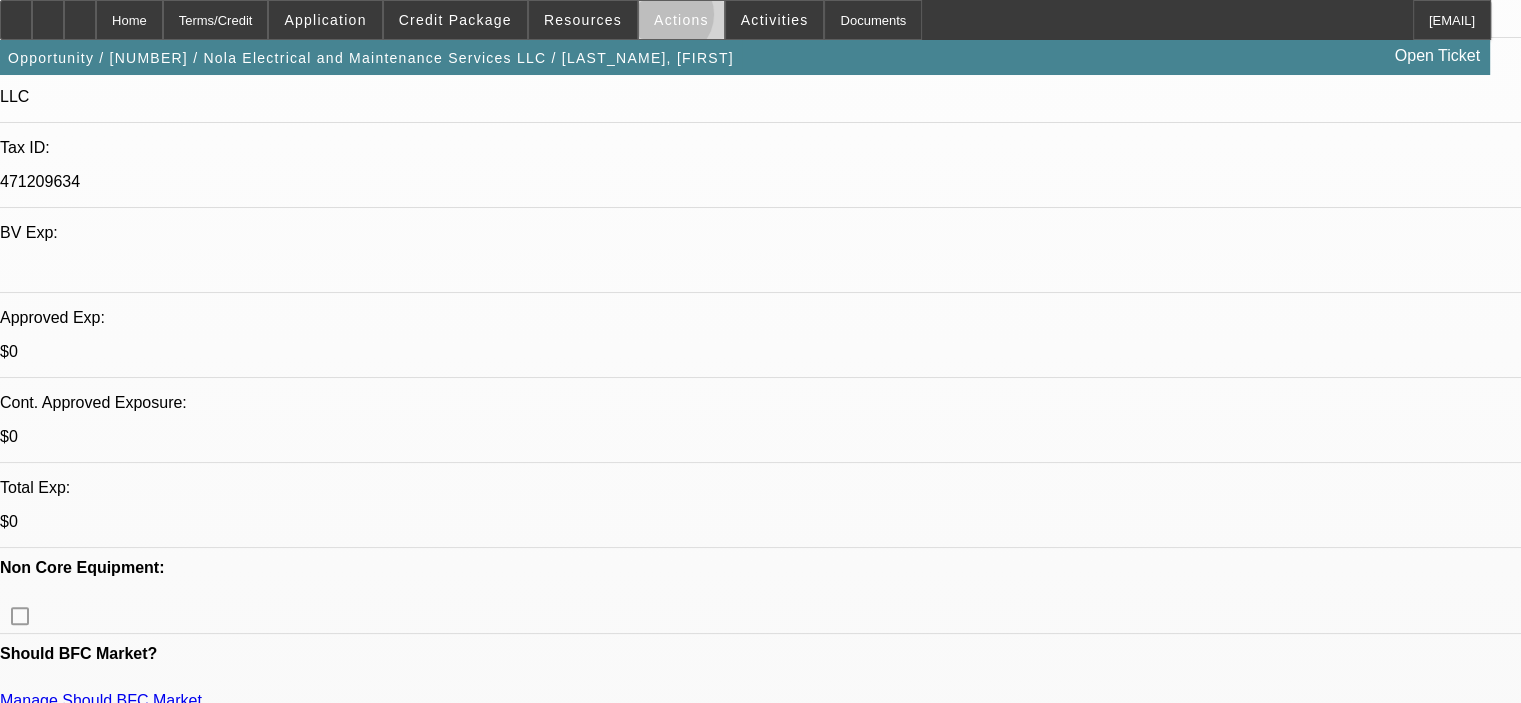click on "Actions" at bounding box center [681, 20] 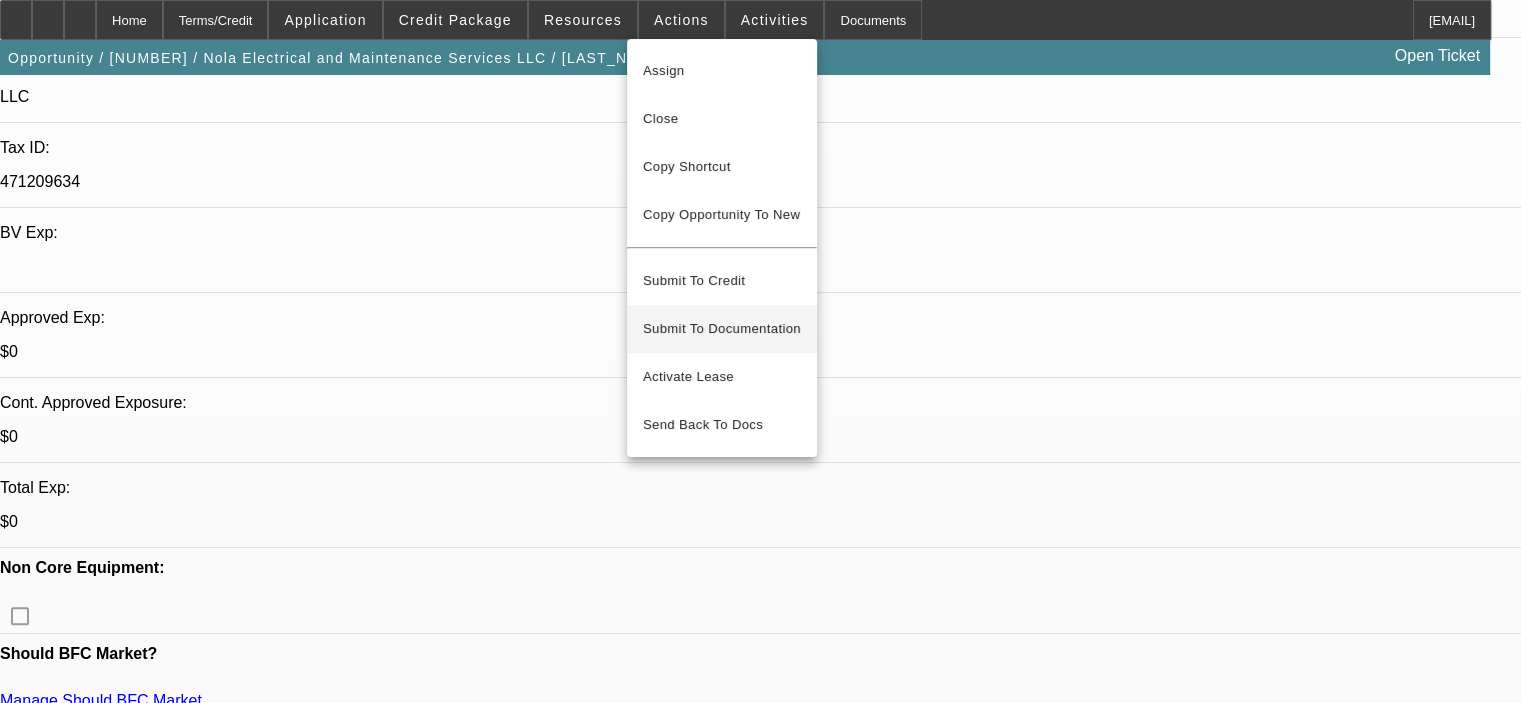 click on "Submit To Documentation" at bounding box center [722, 329] 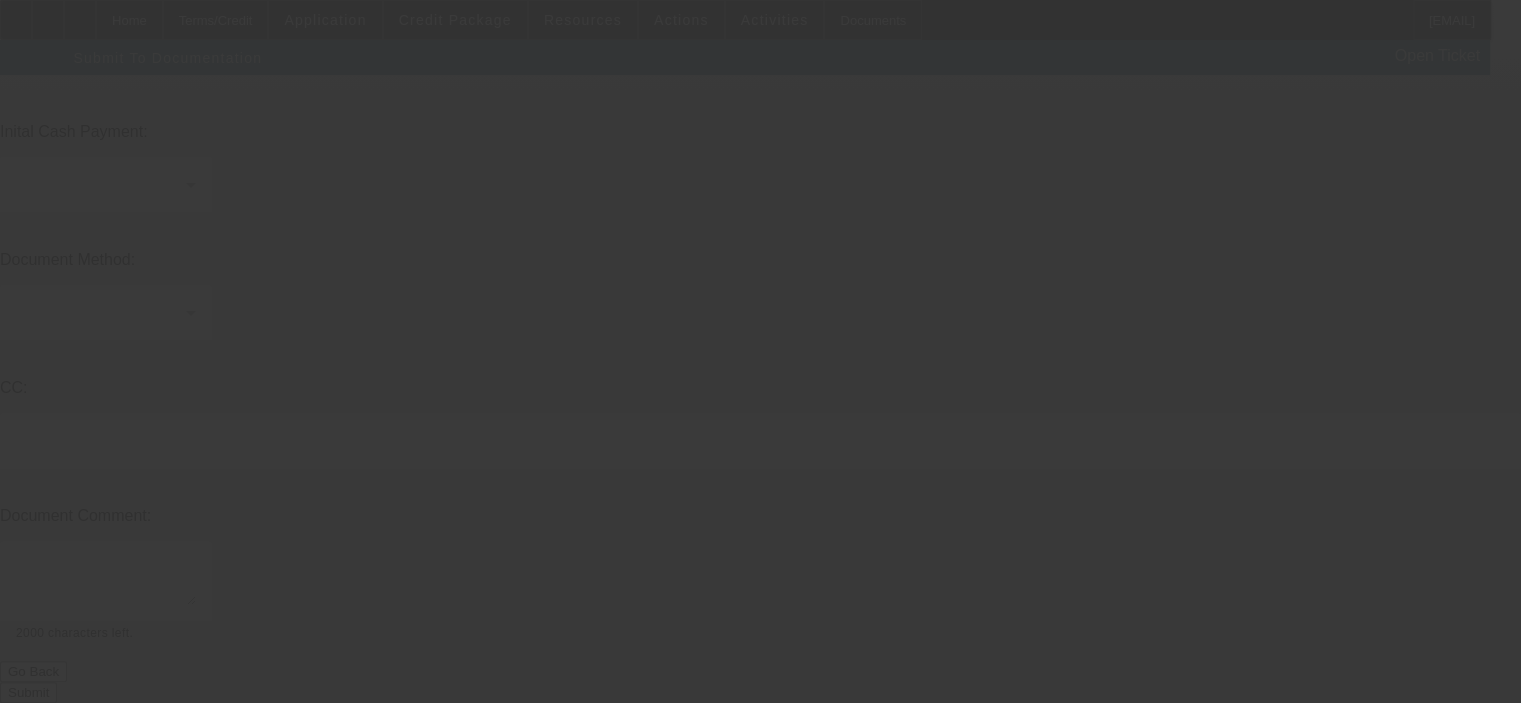 scroll, scrollTop: 0, scrollLeft: 0, axis: both 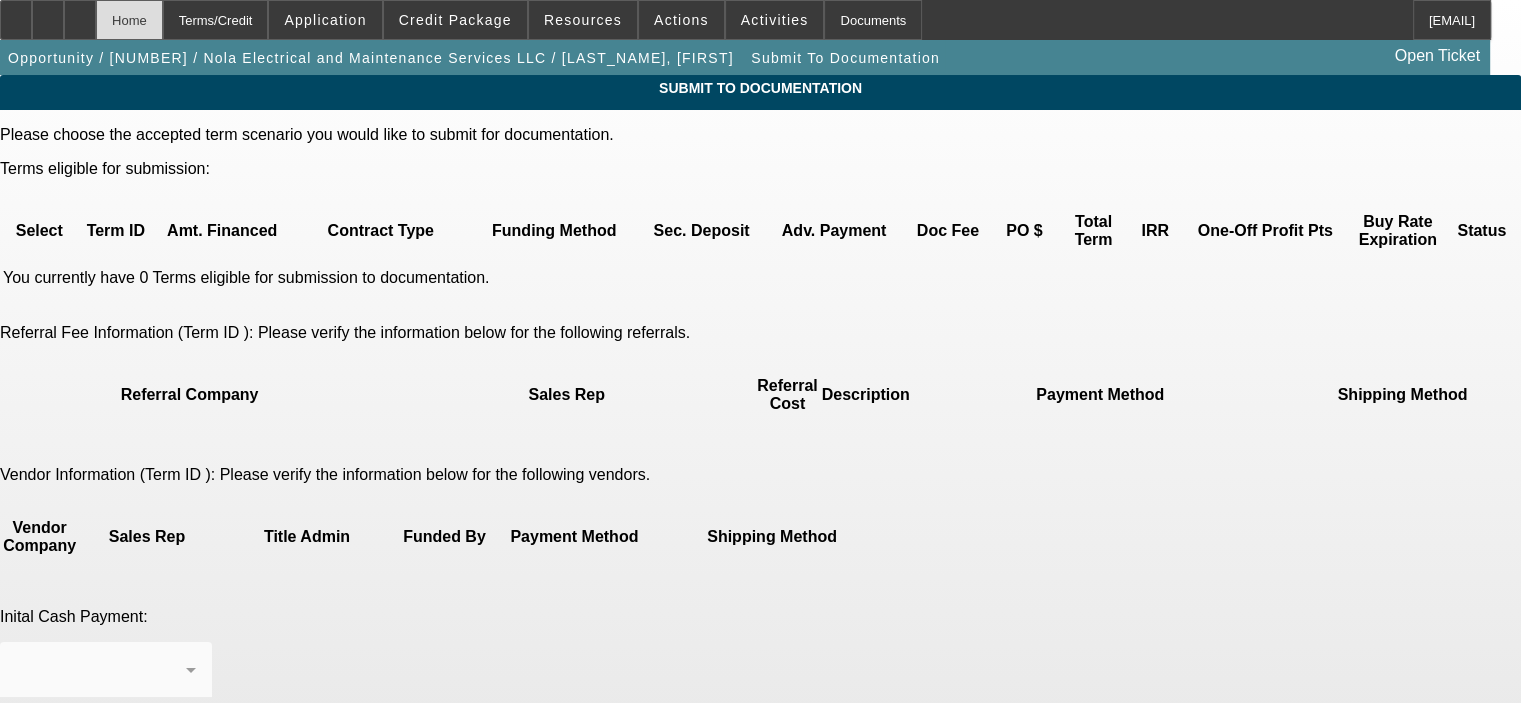 click on "Home" at bounding box center (129, 20) 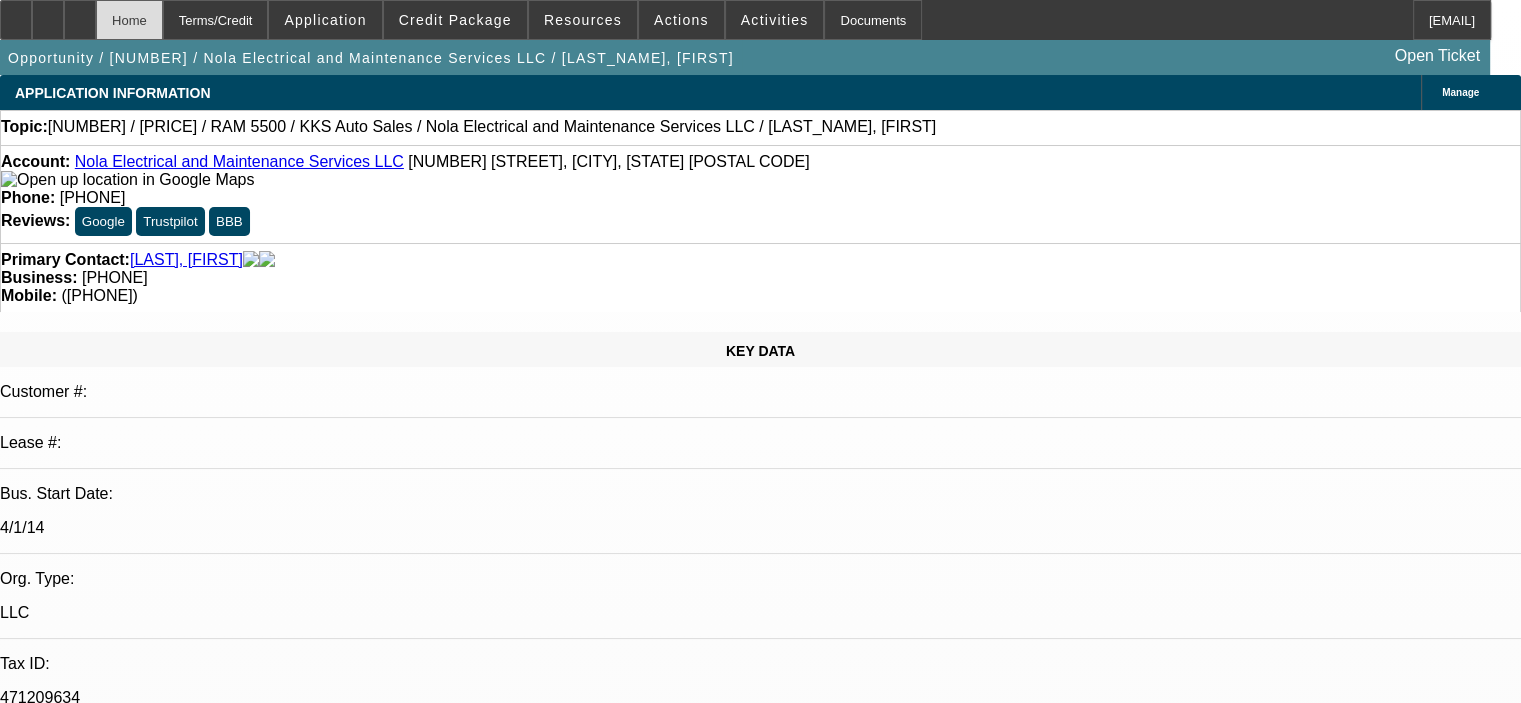 select on "0.1" 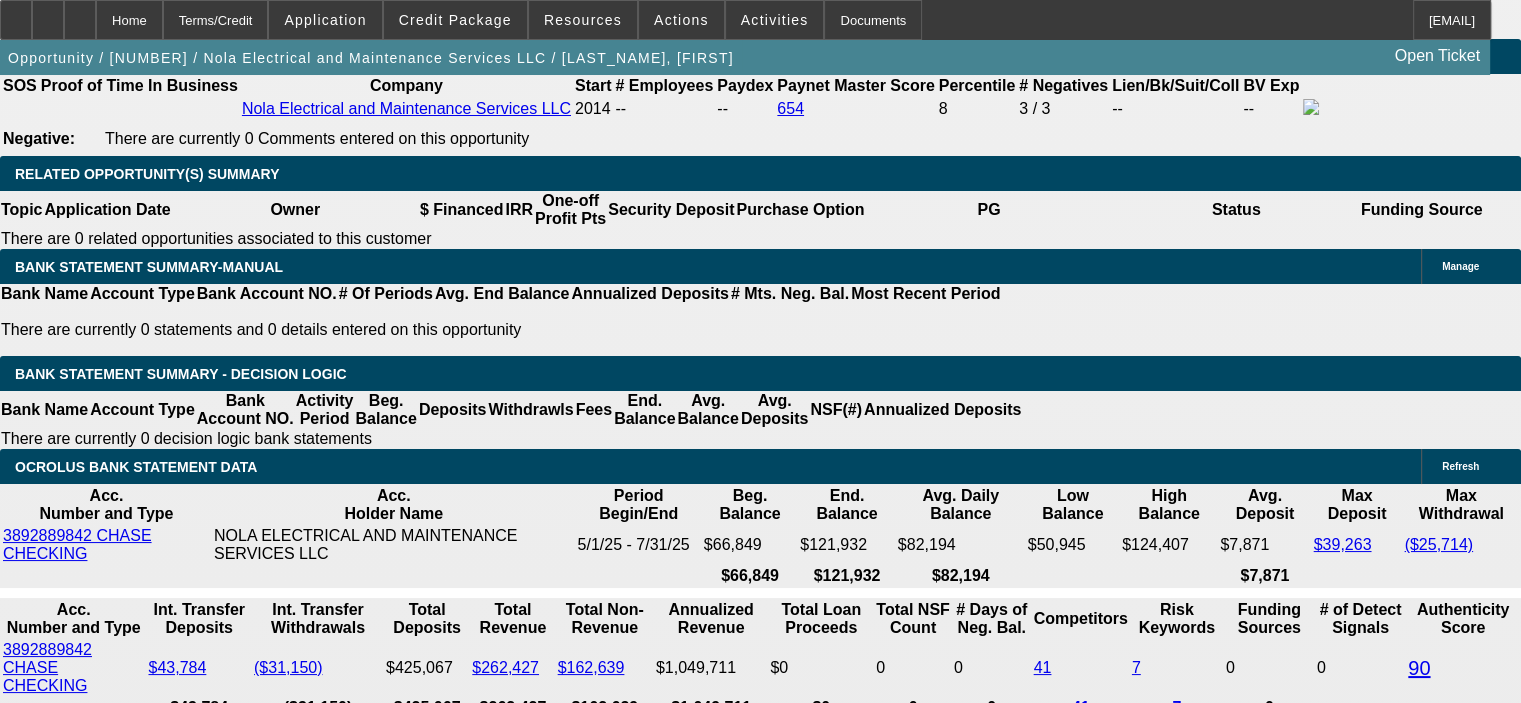 scroll, scrollTop: 3200, scrollLeft: 0, axis: vertical 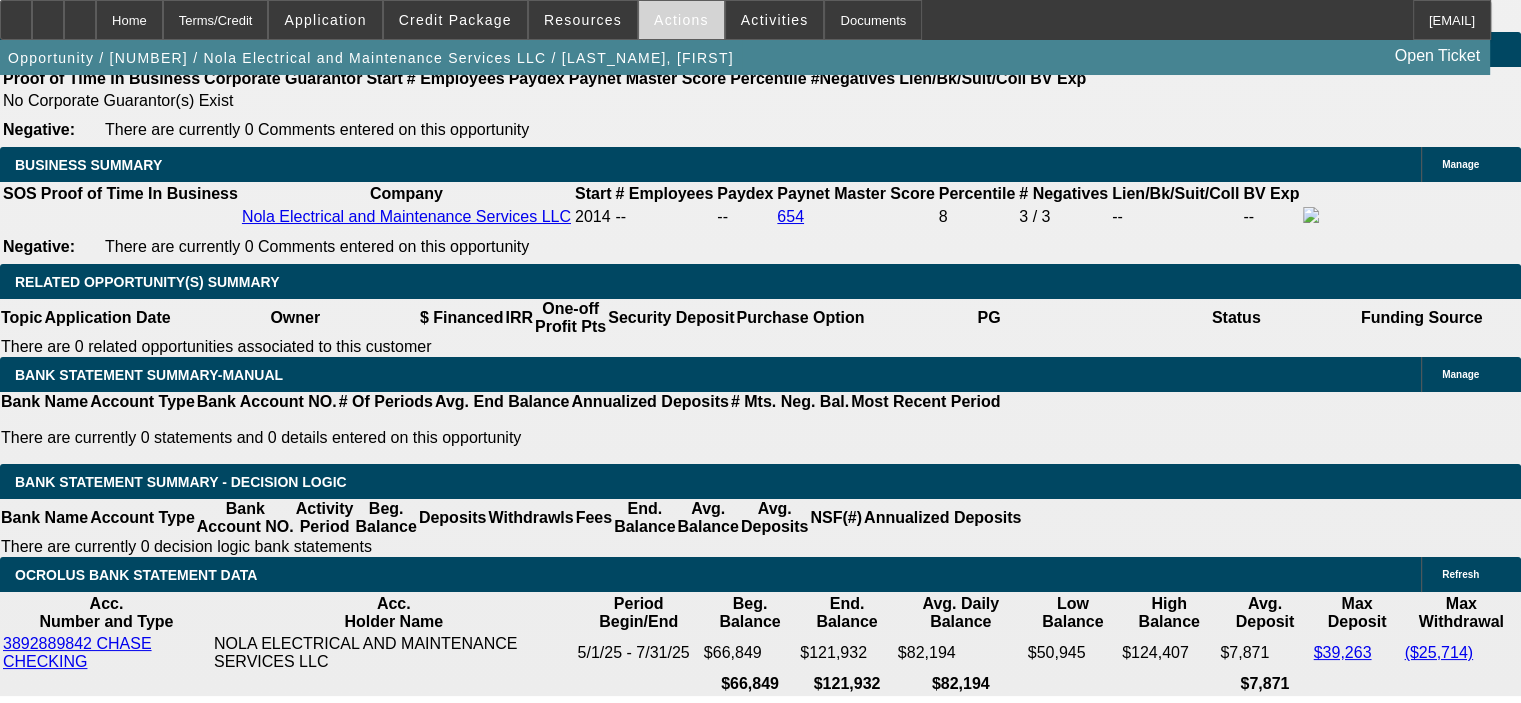 click on "Actions" at bounding box center (681, 20) 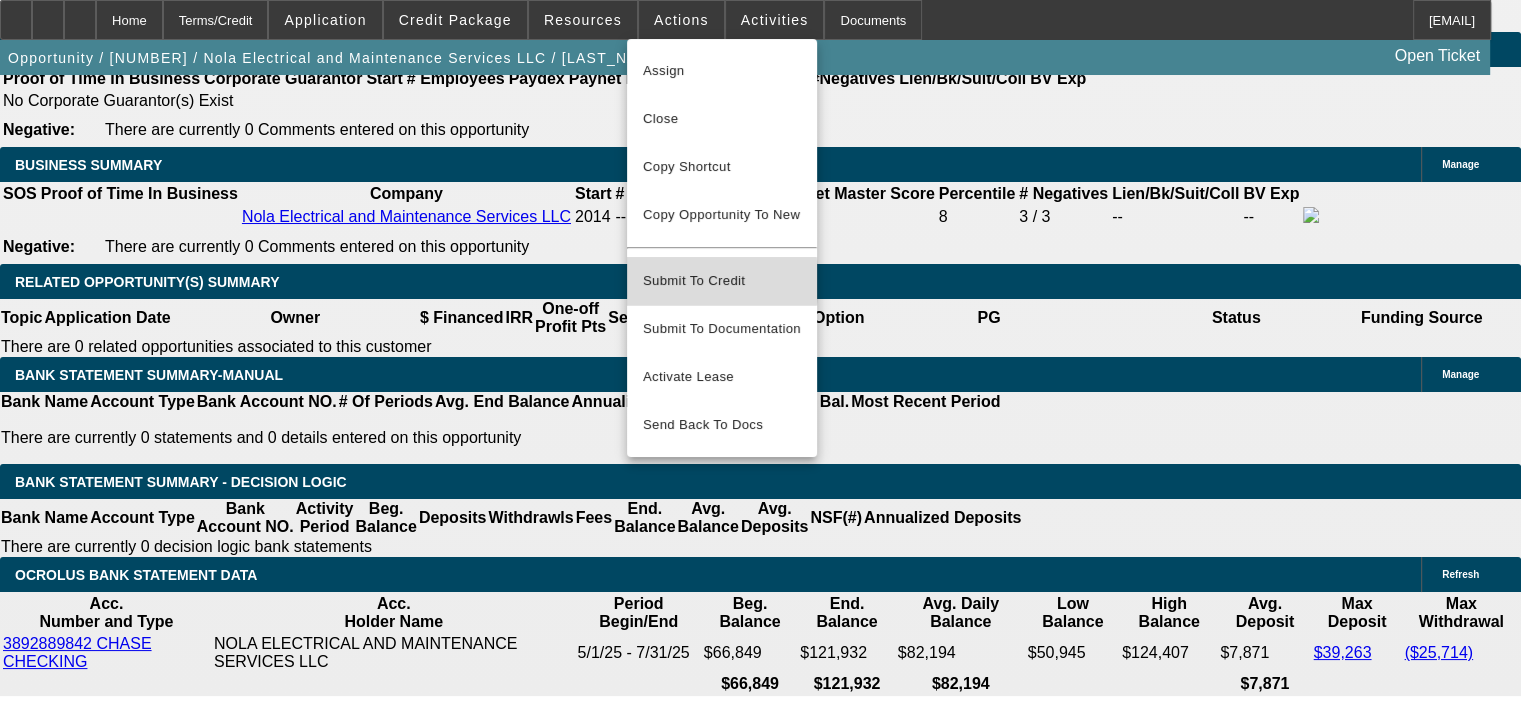 click on "Submit To Credit" at bounding box center (722, 281) 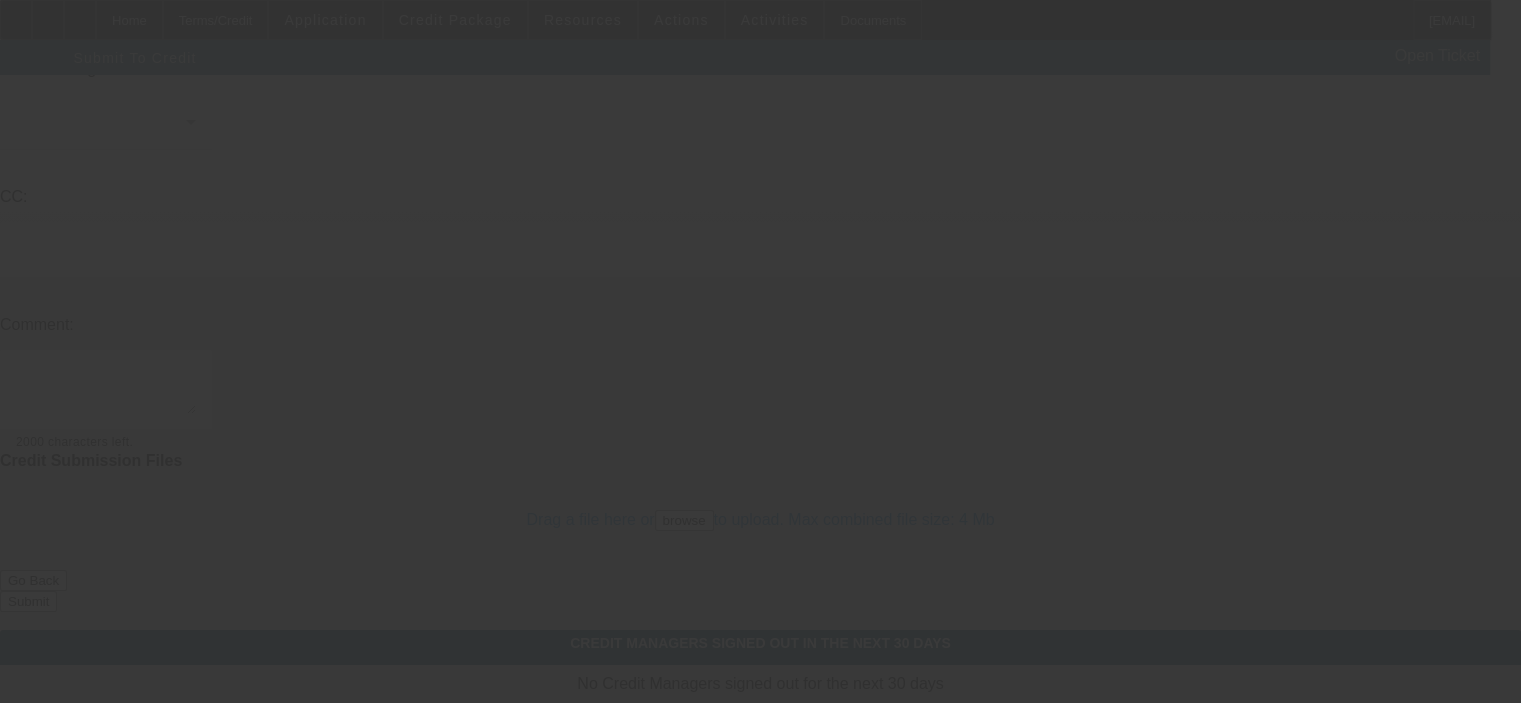 scroll, scrollTop: 0, scrollLeft: 0, axis: both 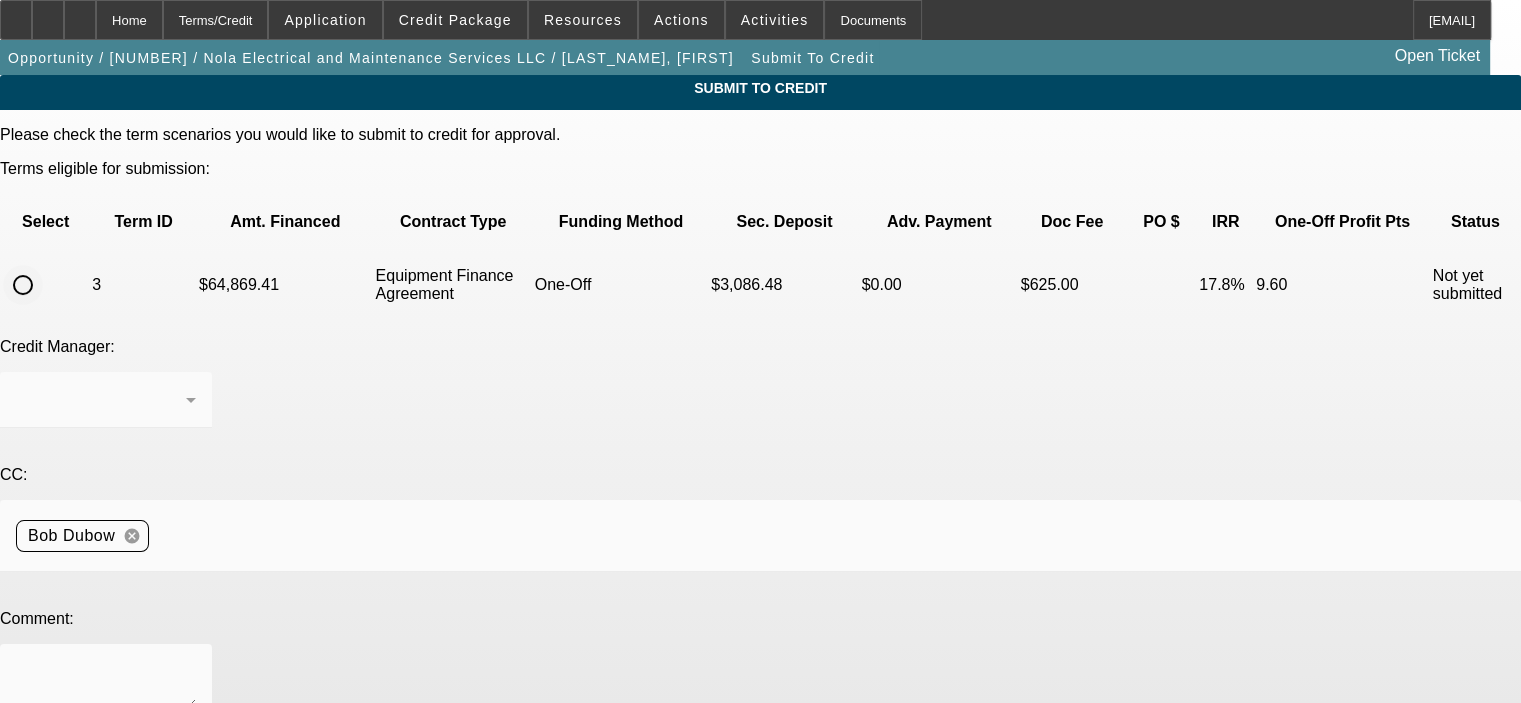 click at bounding box center (23, 285) 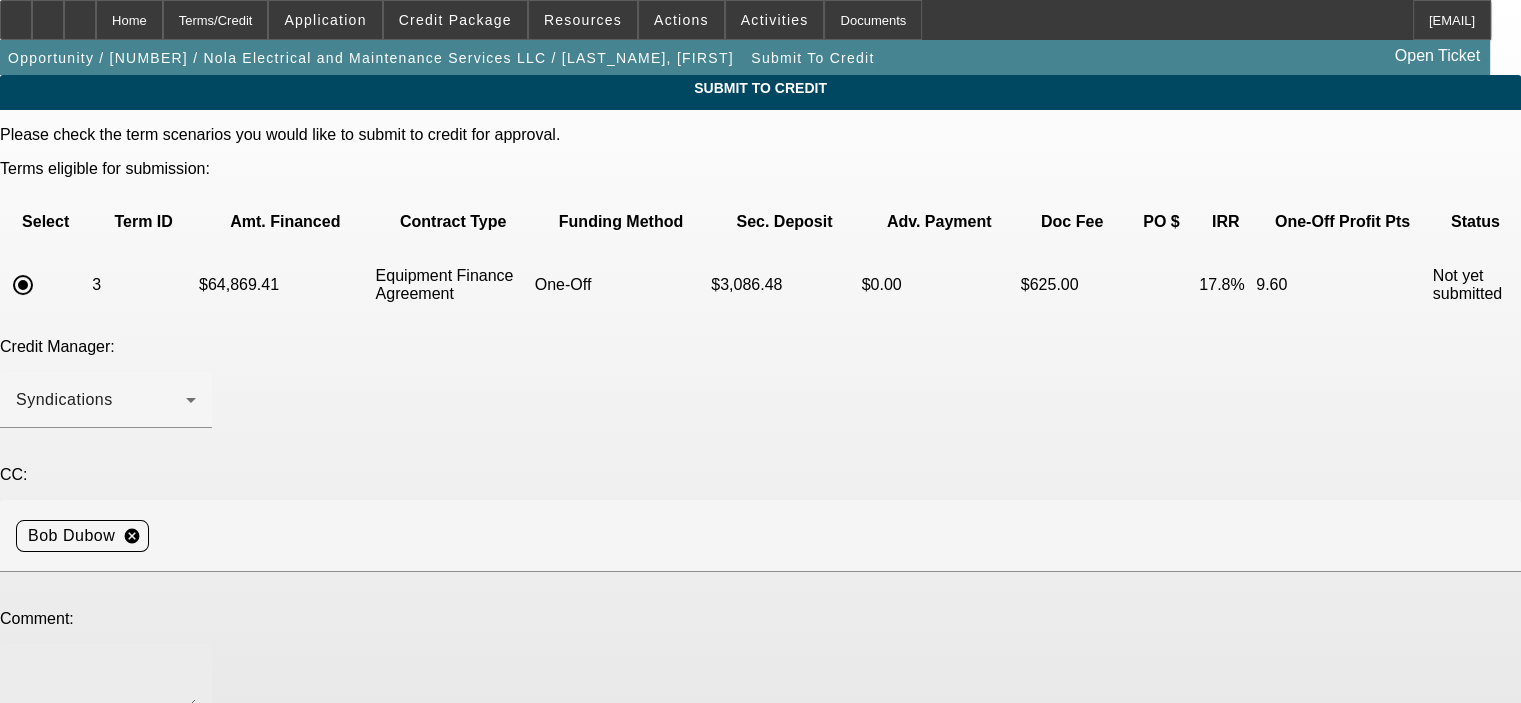 click at bounding box center (106, 684) 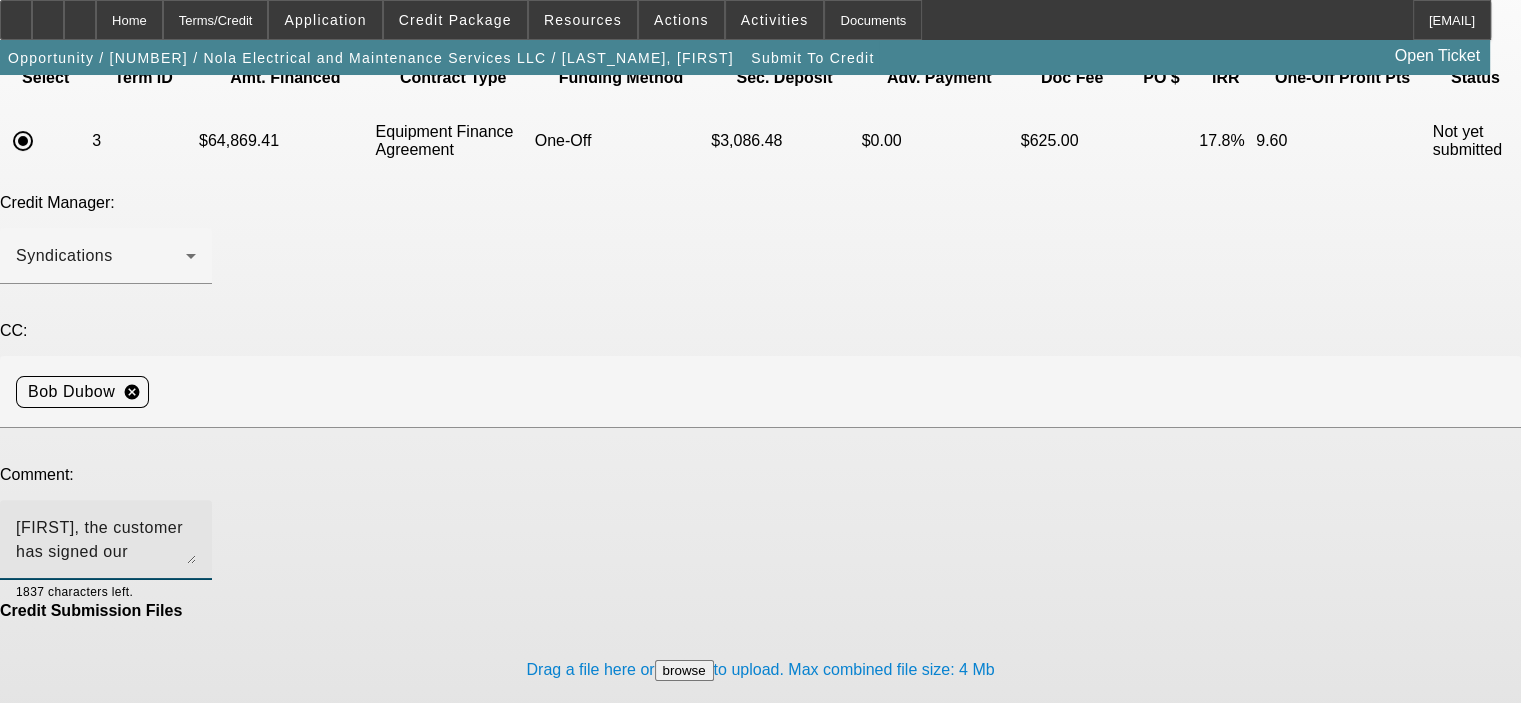 scroll, scrollTop: 145, scrollLeft: 0, axis: vertical 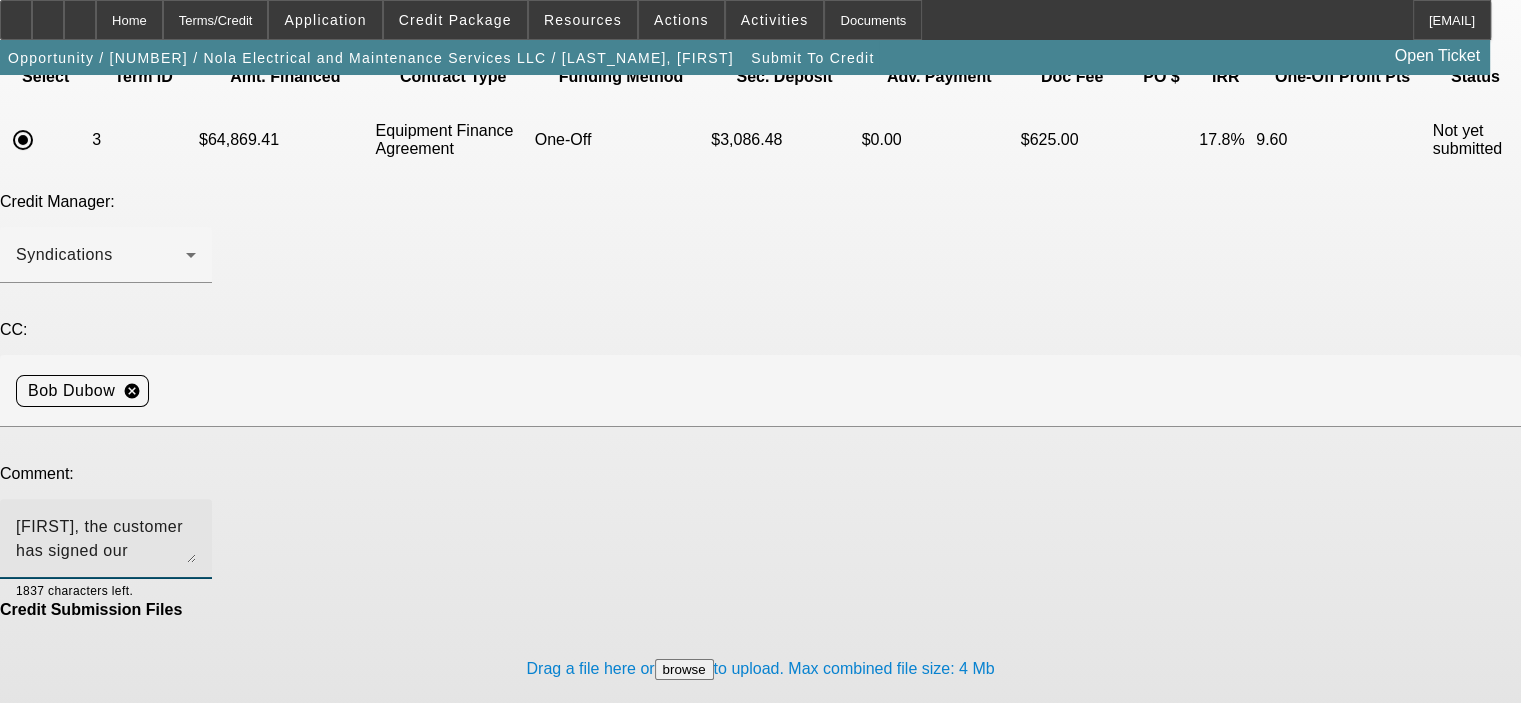 type on "[FIRST], the customer has signed our proposal letter and has put his LLC in good standing, documentation is now in CRM. Please review for final approval, thanks. Bob" 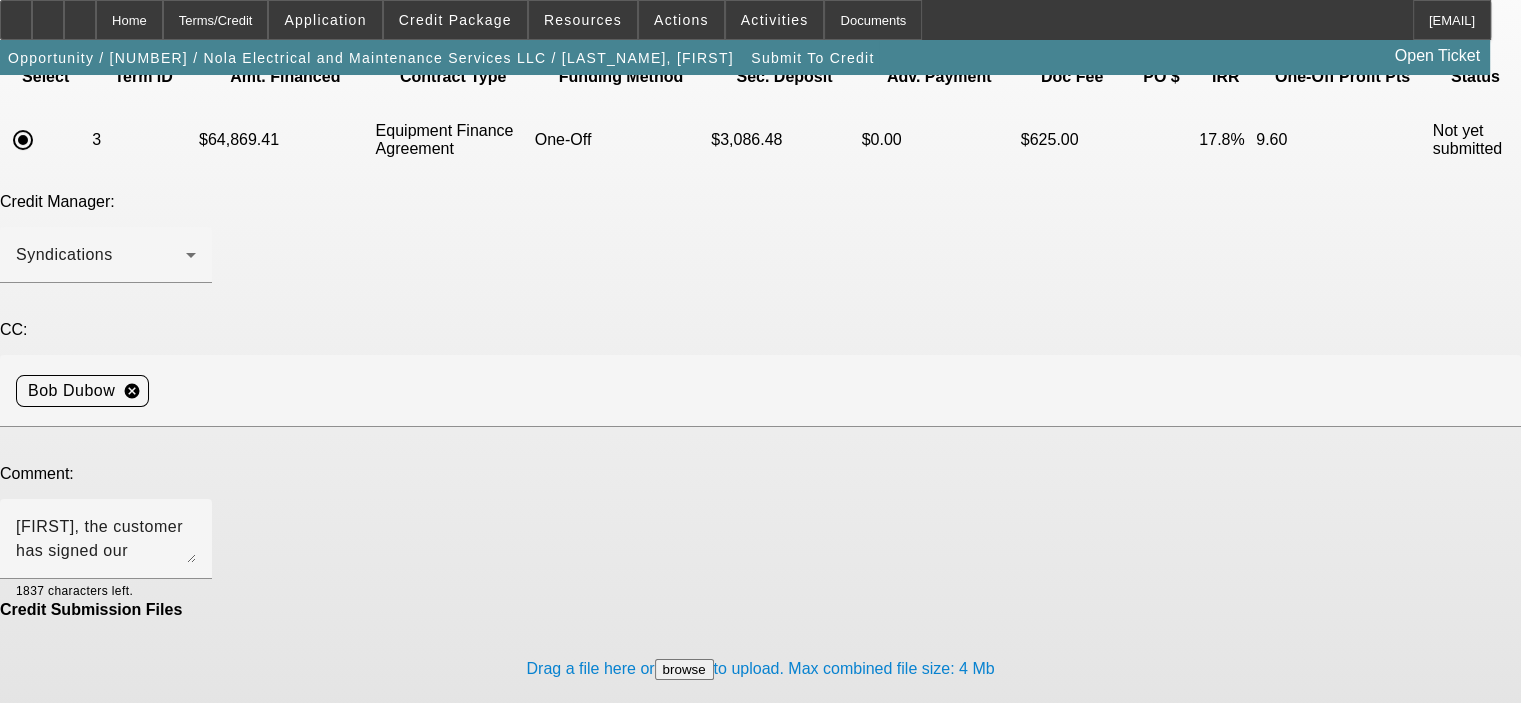 click on "Submit" at bounding box center (28, 750) 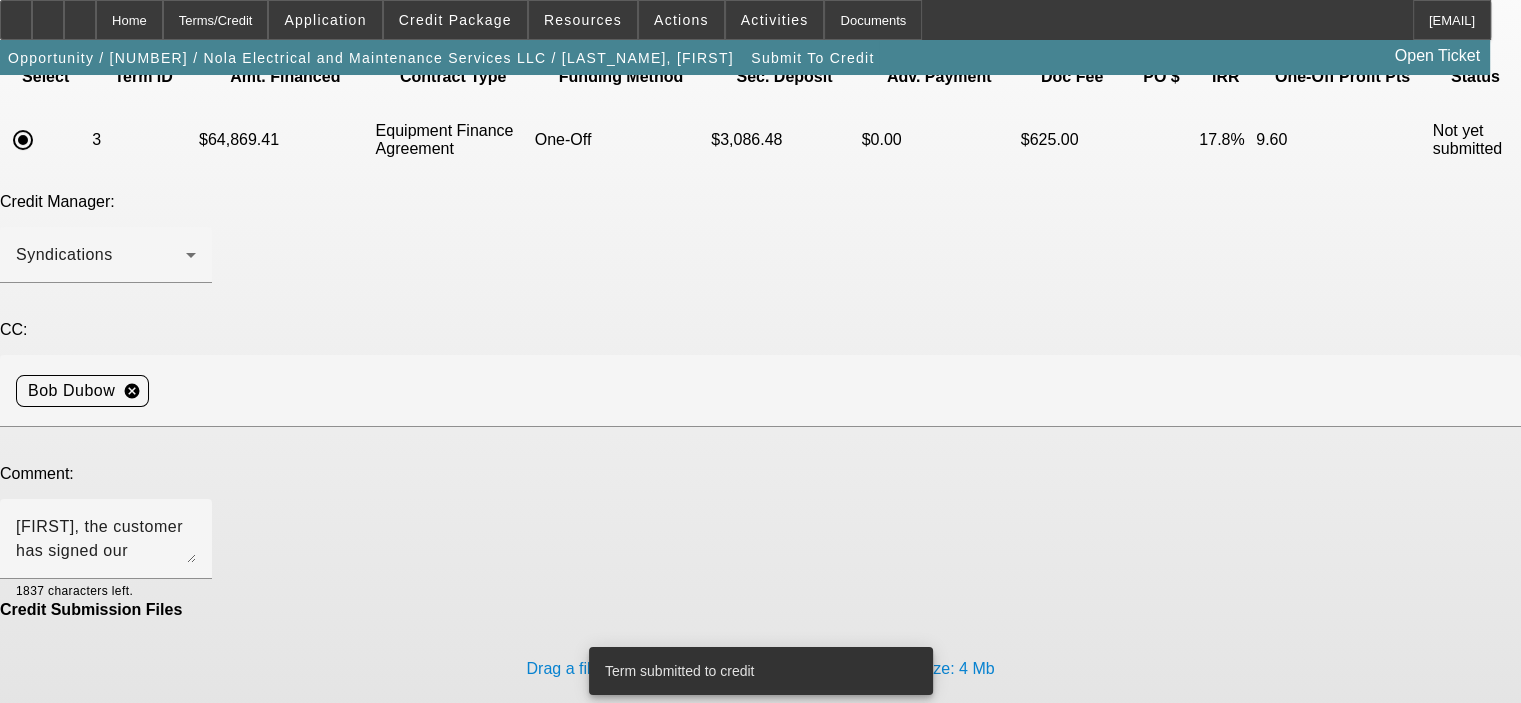 scroll, scrollTop: 0, scrollLeft: 0, axis: both 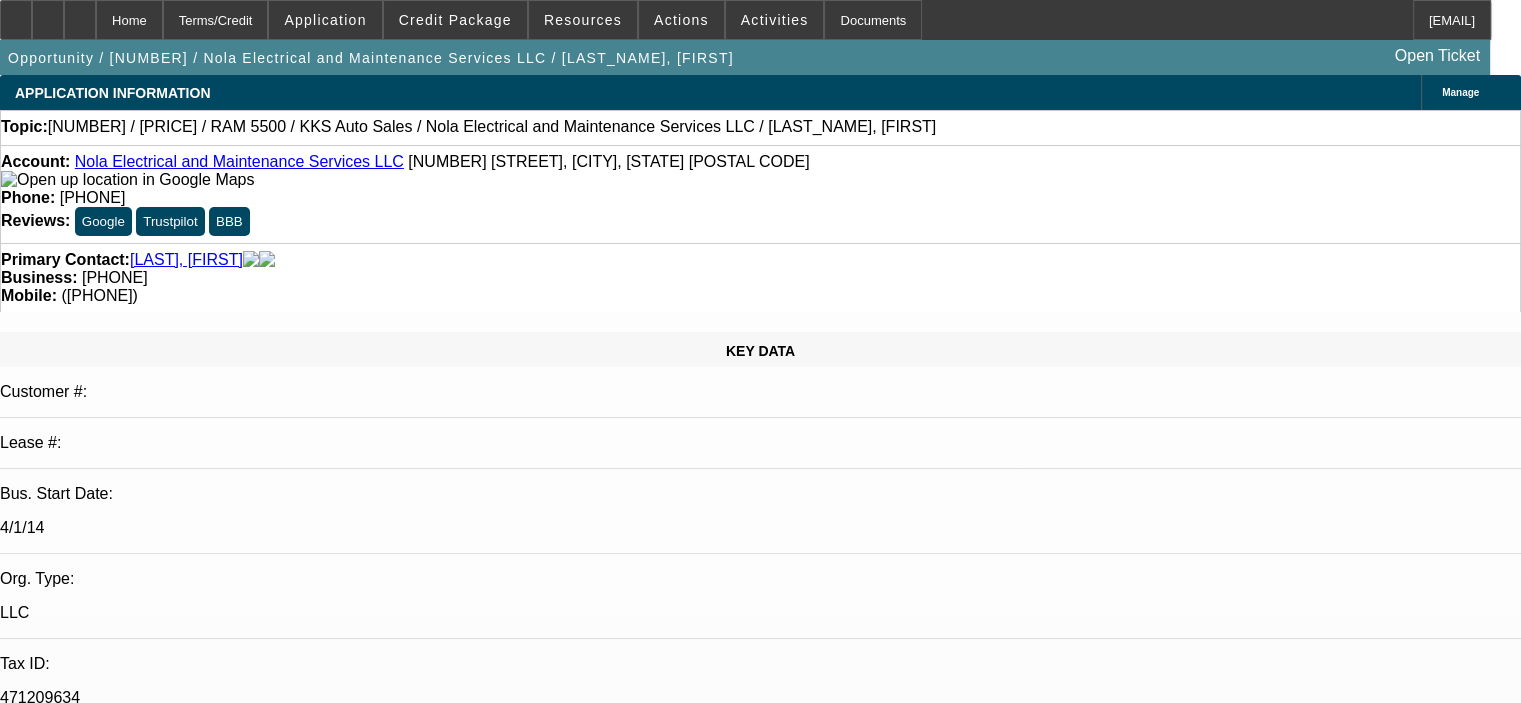 select on "0.1" 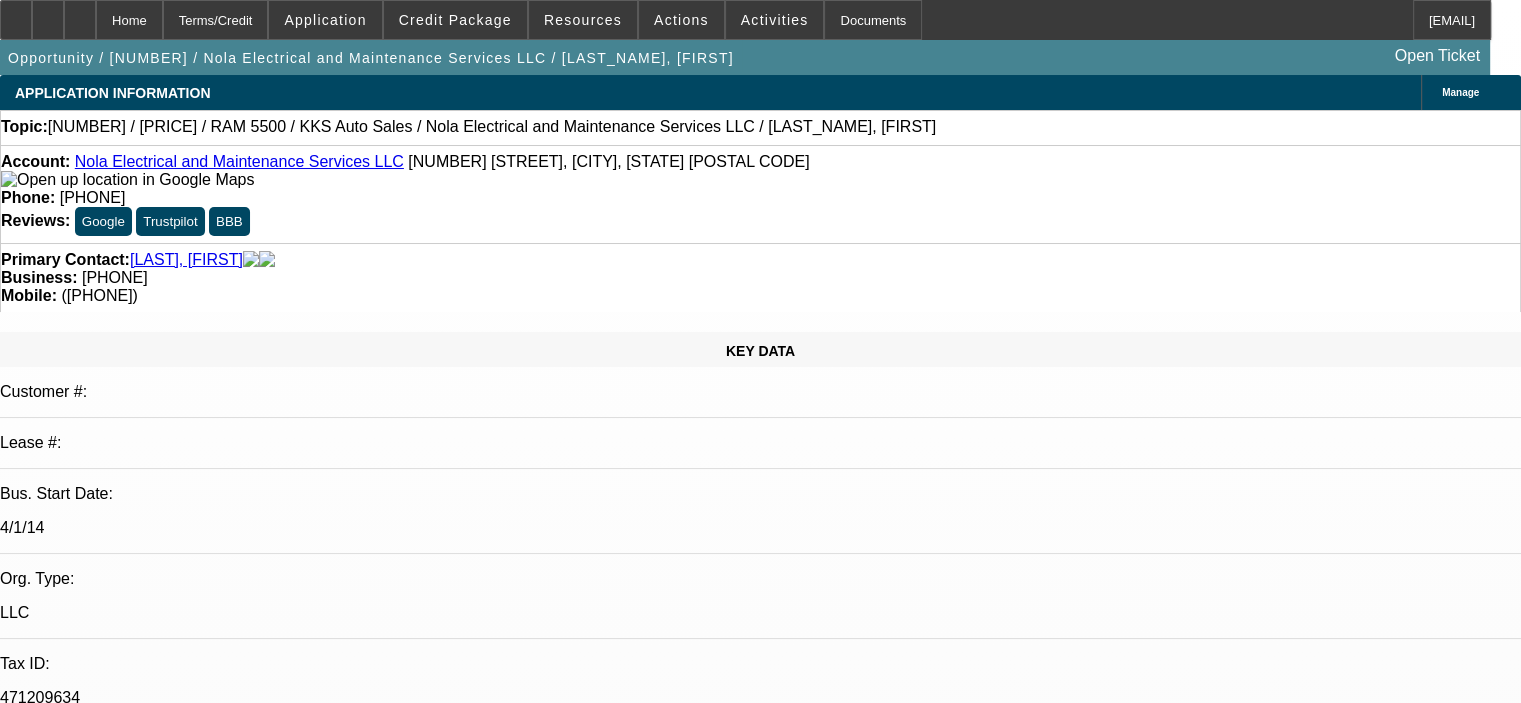 click on "Set
Follow-Up Date/Time" at bounding box center (89, 2895) 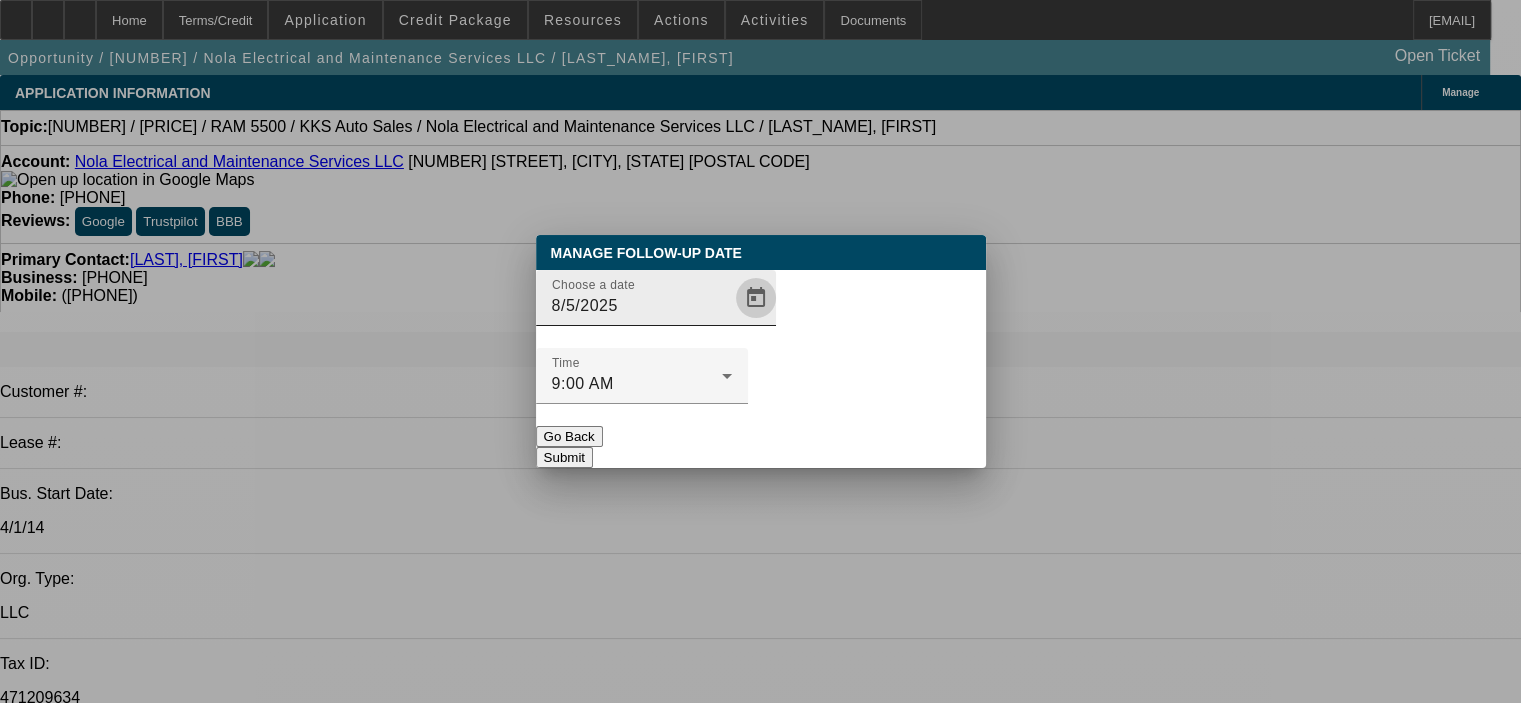 click at bounding box center [756, 298] 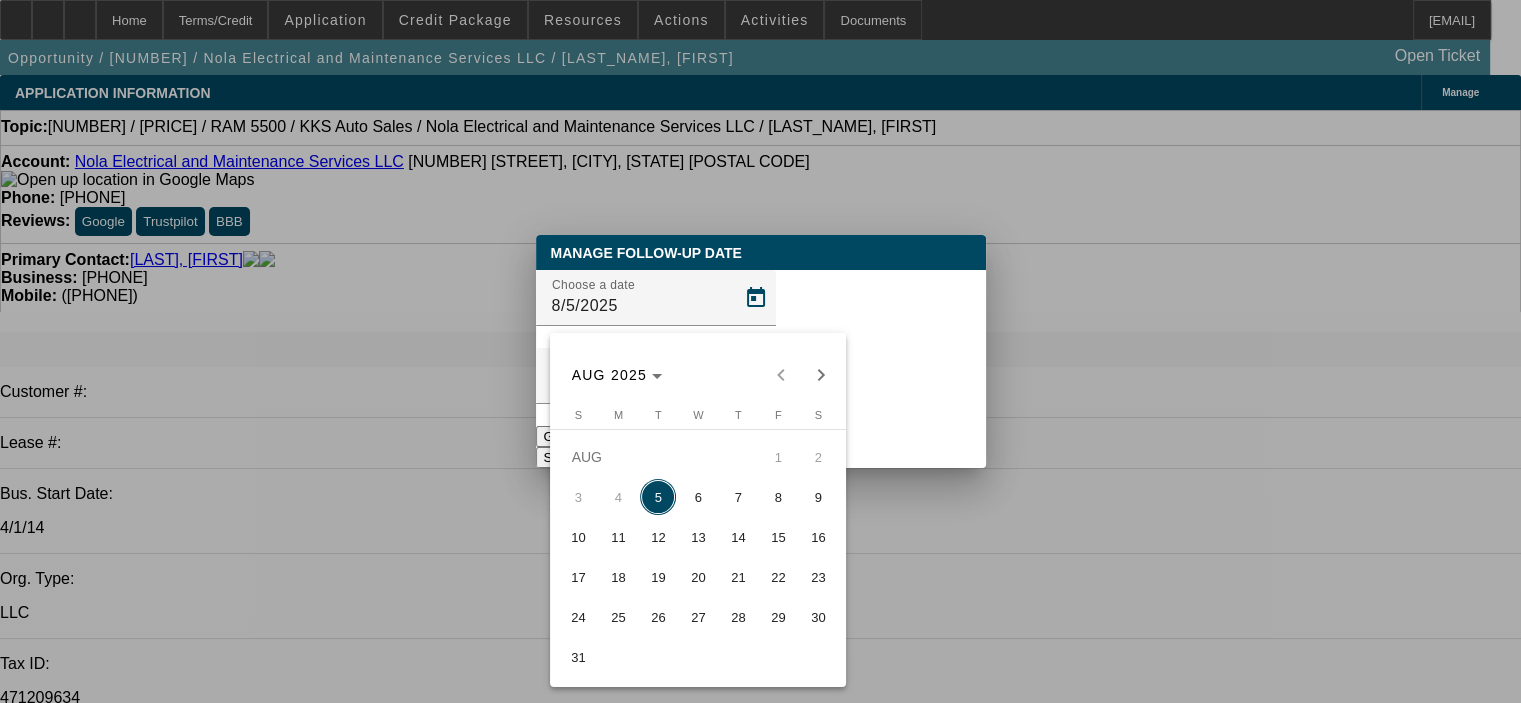 drag, startPoint x: 666, startPoint y: 541, endPoint x: 724, endPoint y: 486, distance: 79.93122 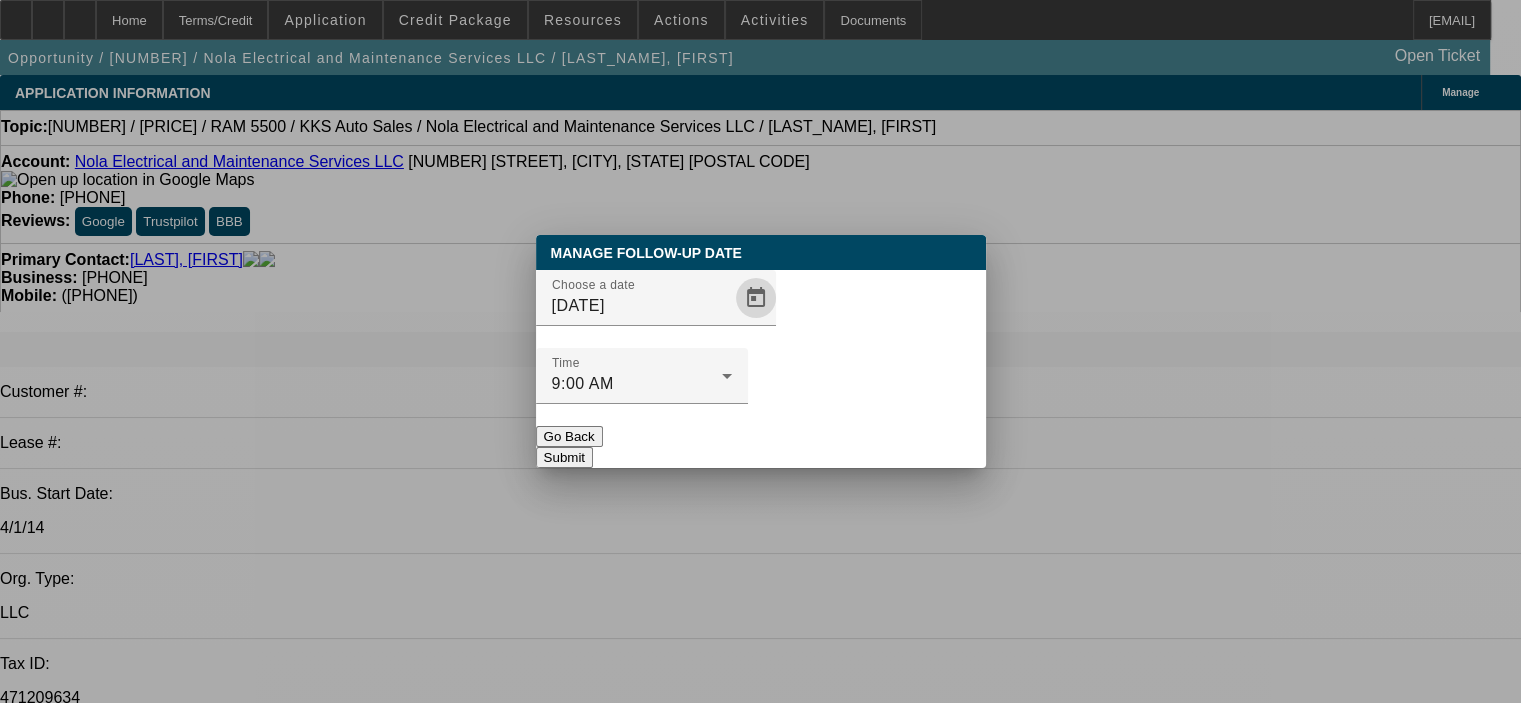 click on "Submit" at bounding box center [564, 457] 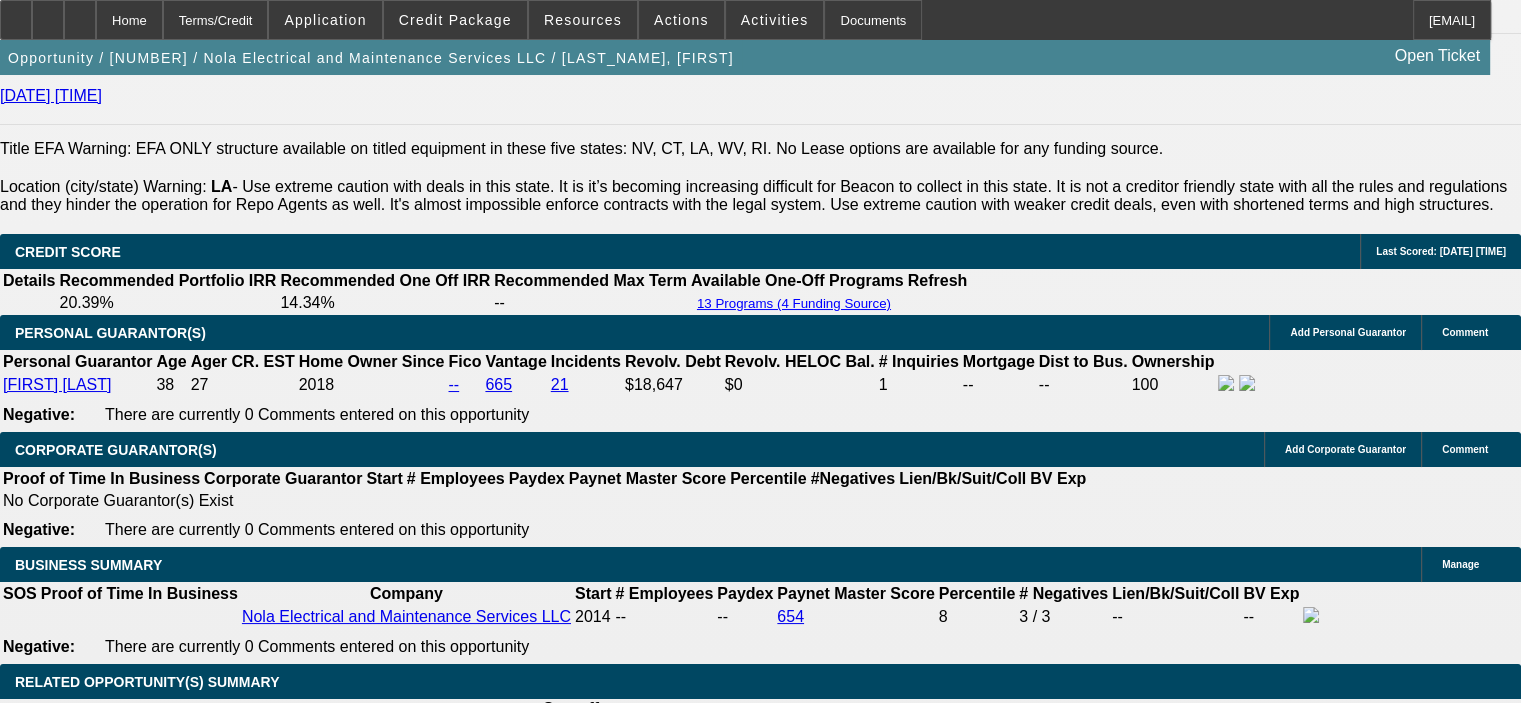 scroll, scrollTop: 3000, scrollLeft: 0, axis: vertical 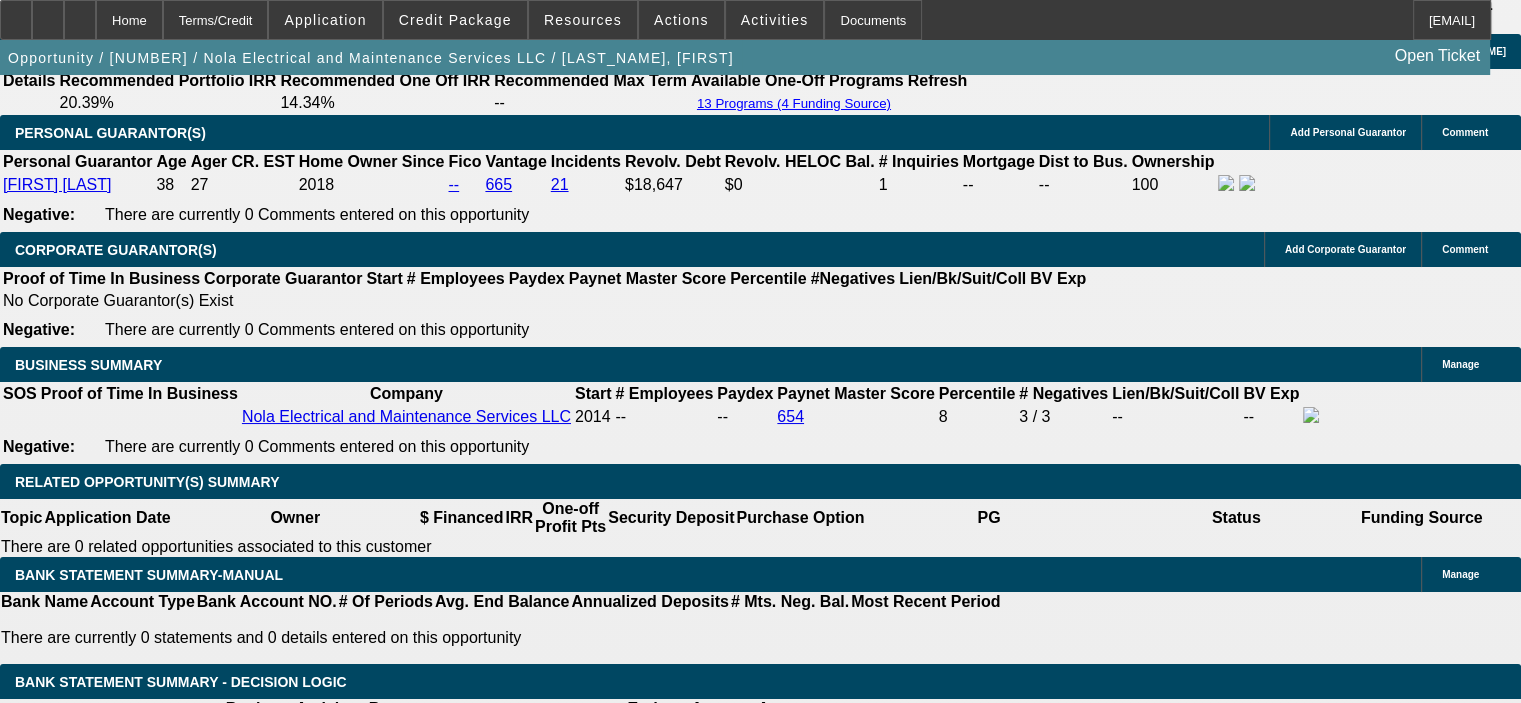 click on "KKS Auto Sales" 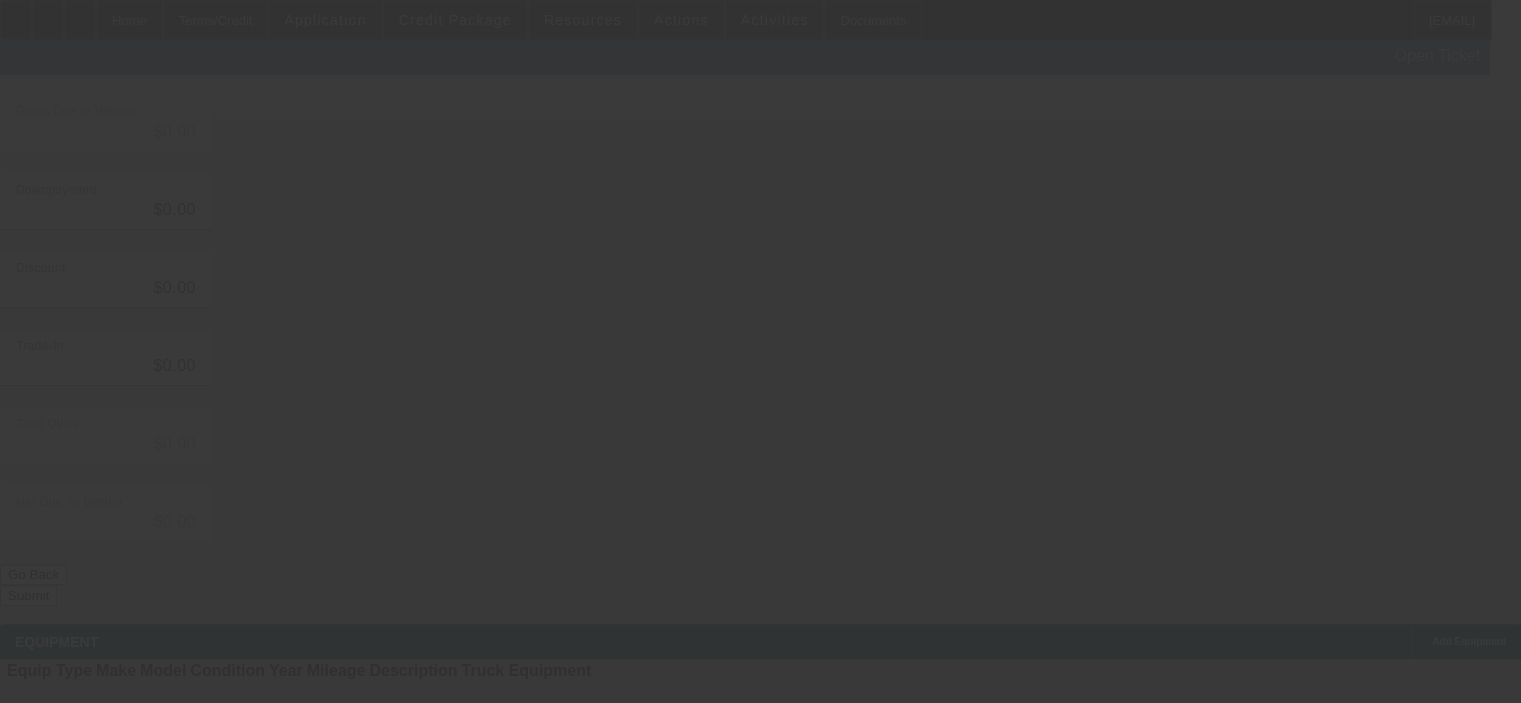 scroll, scrollTop: 0, scrollLeft: 0, axis: both 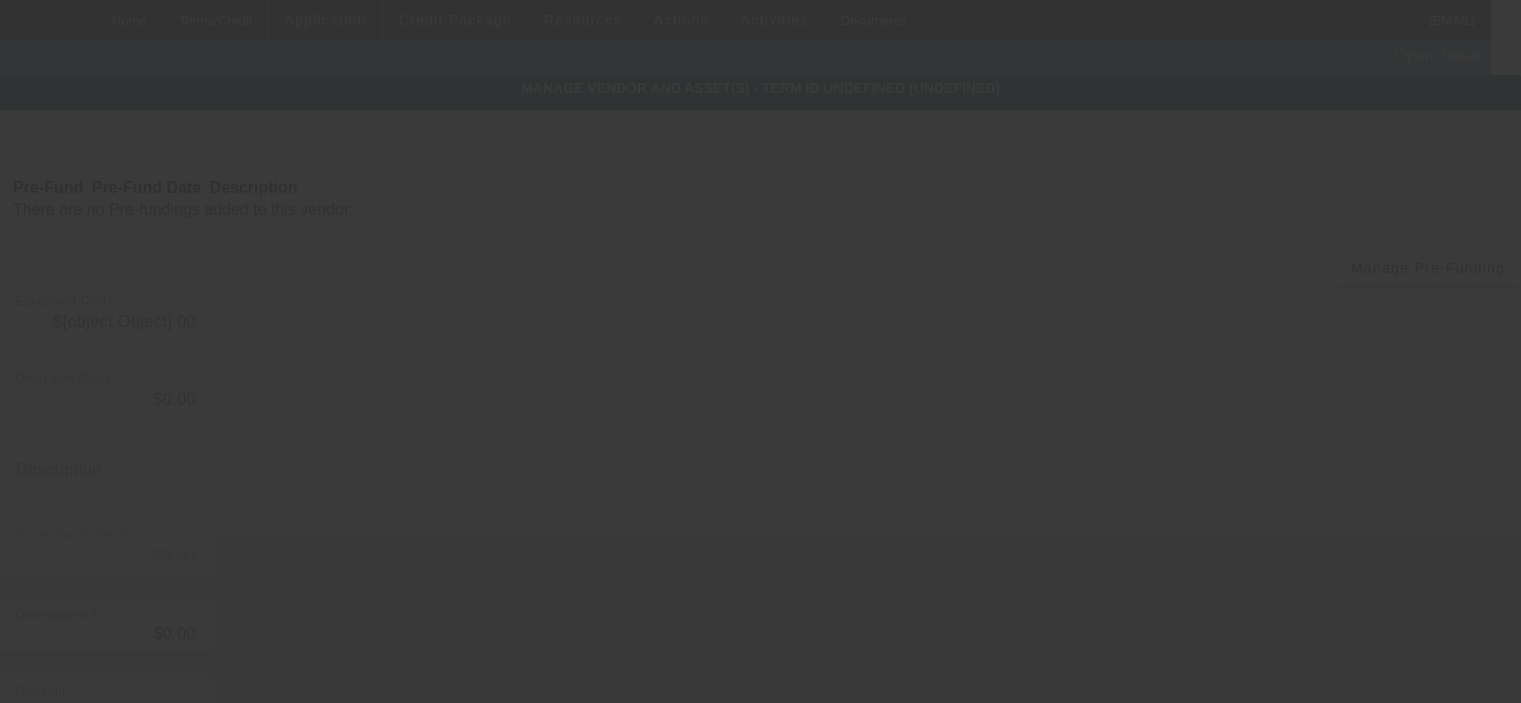 type on "$65,700.00" 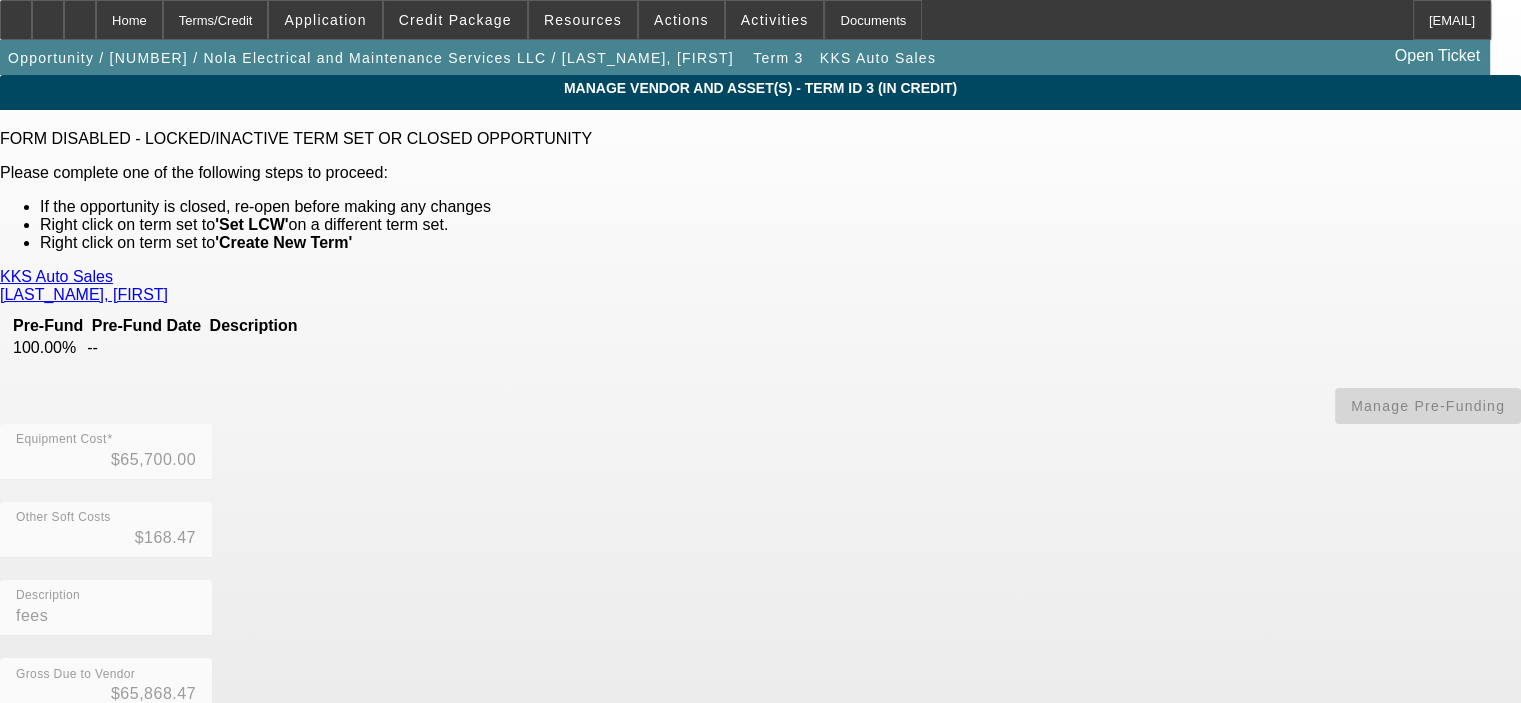 click on "KKS Auto Sales" at bounding box center [56, 277] 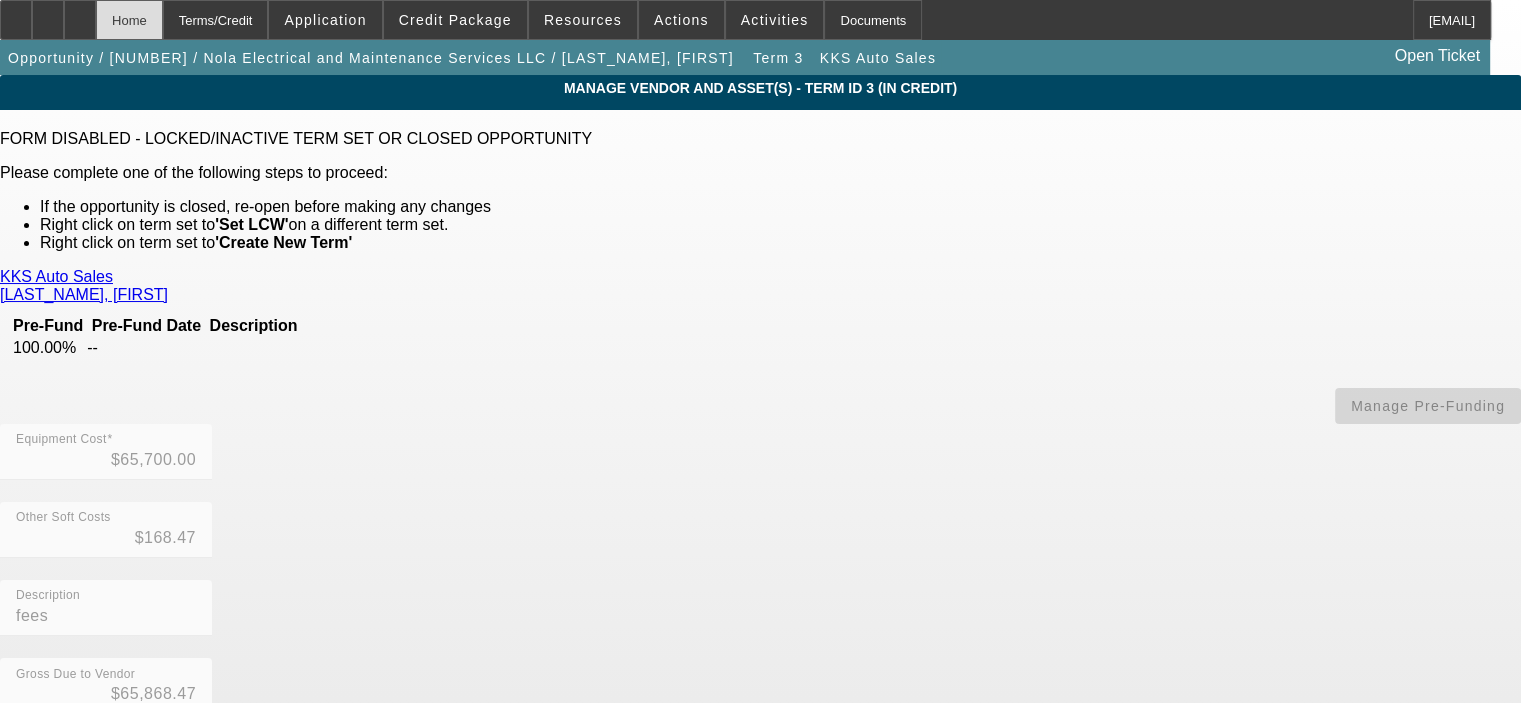 click on "Home" at bounding box center [129, 20] 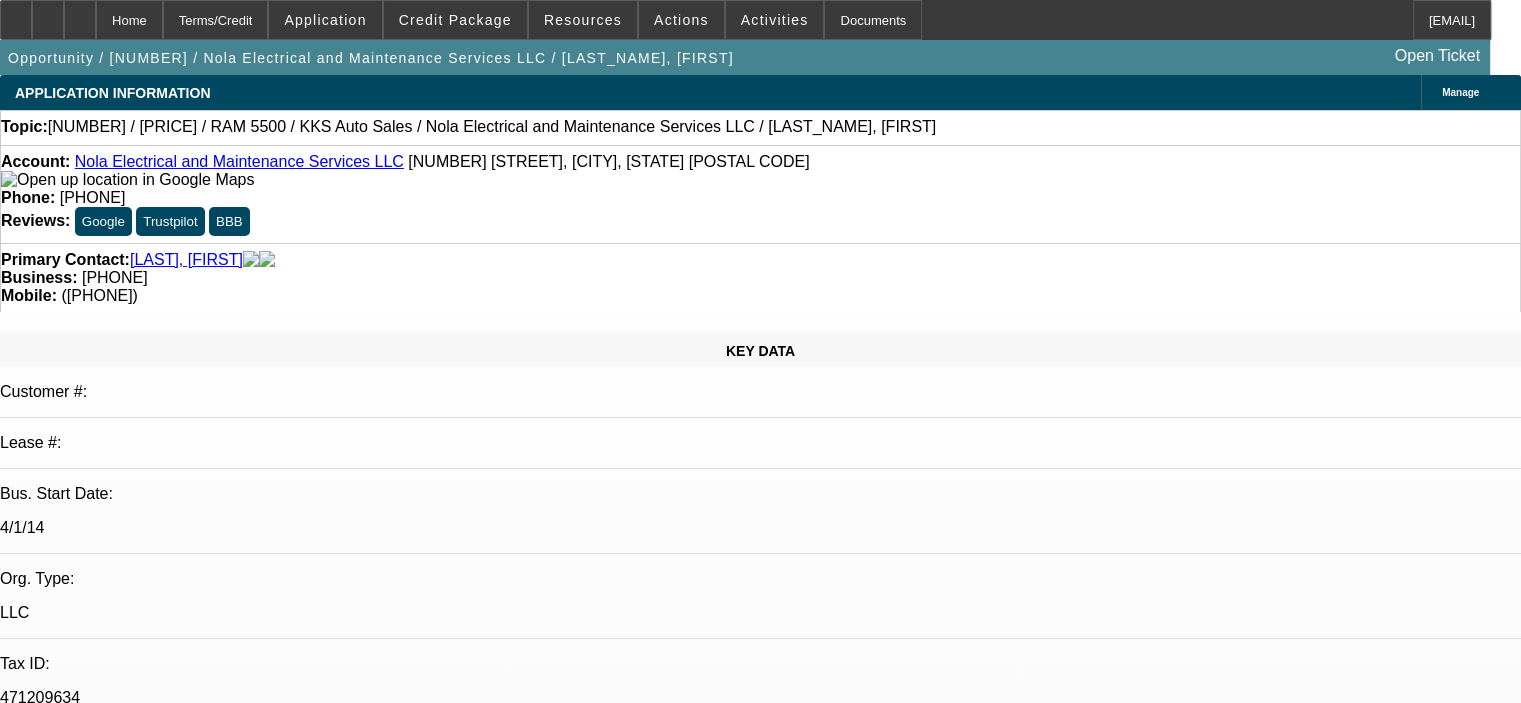 select on "0.1" 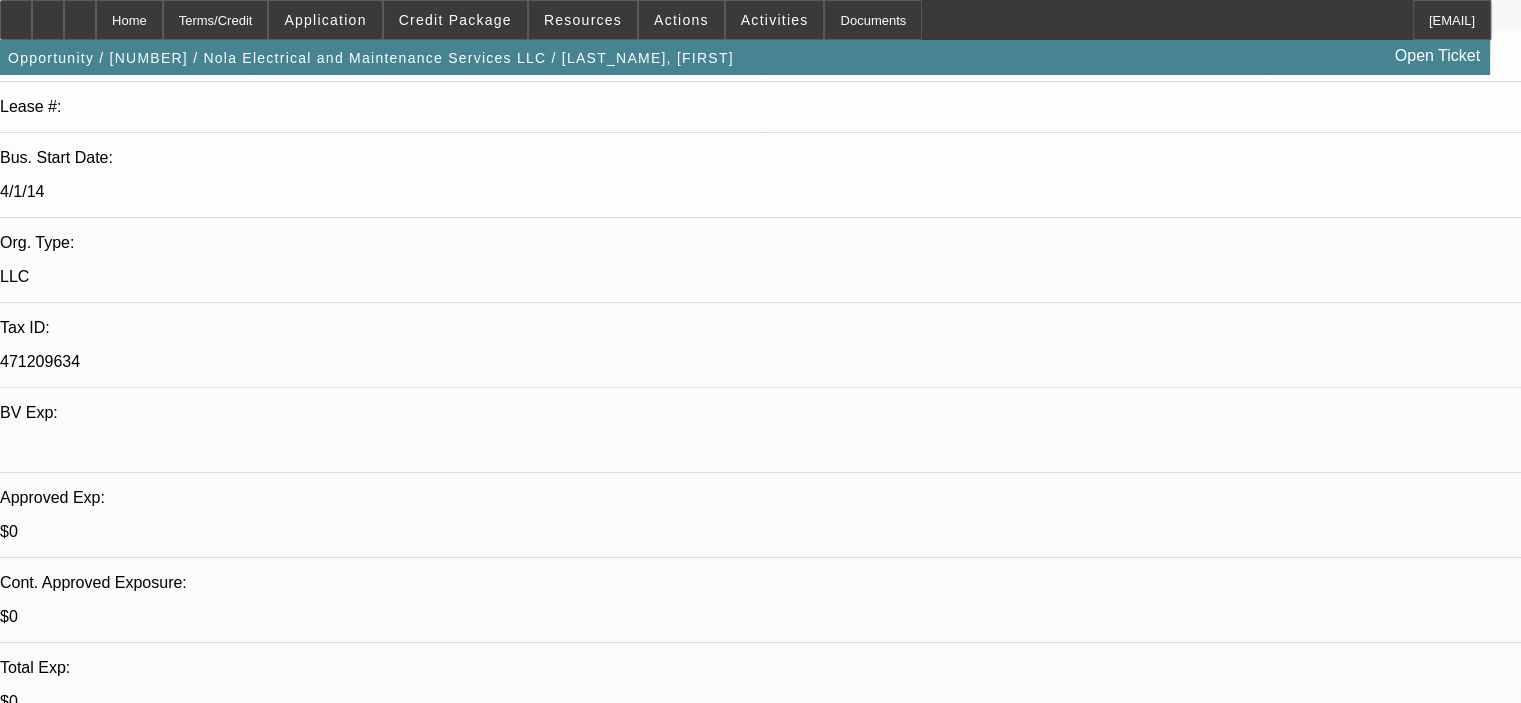 scroll, scrollTop: 0, scrollLeft: 0, axis: both 